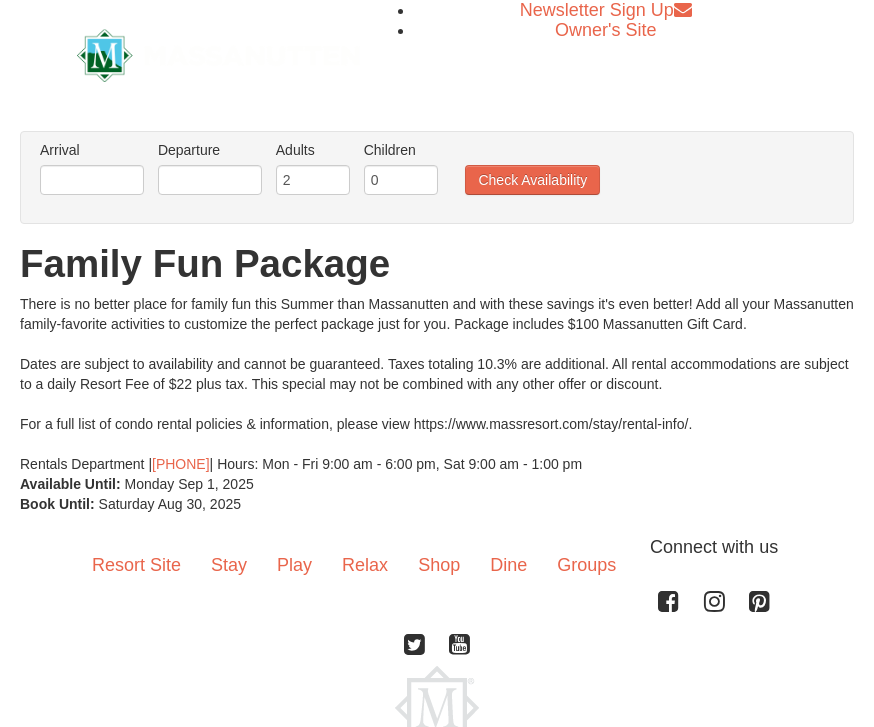 scroll, scrollTop: 0, scrollLeft: 0, axis: both 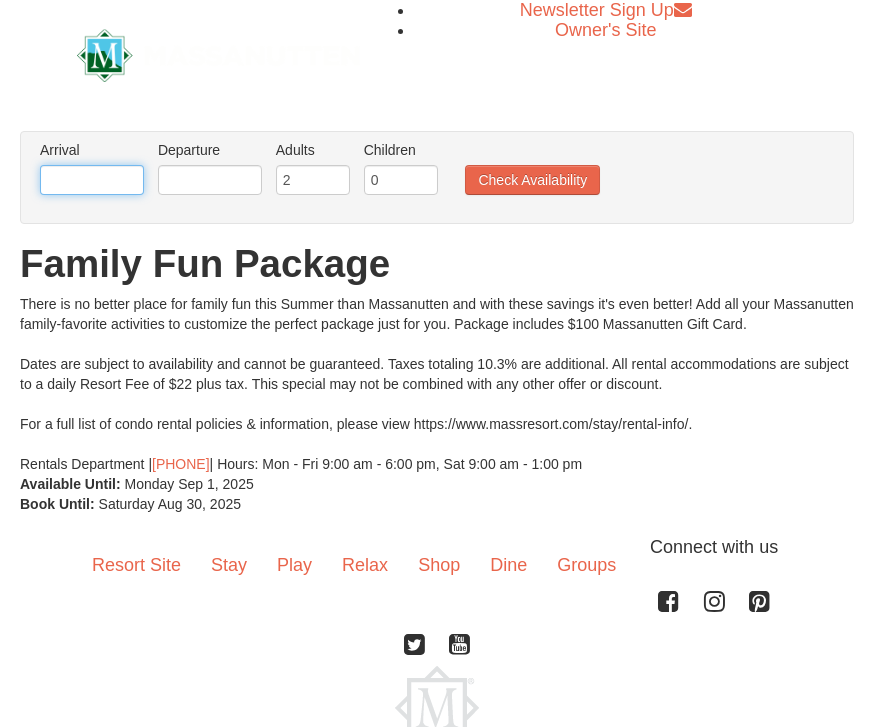 click at bounding box center [92, 180] 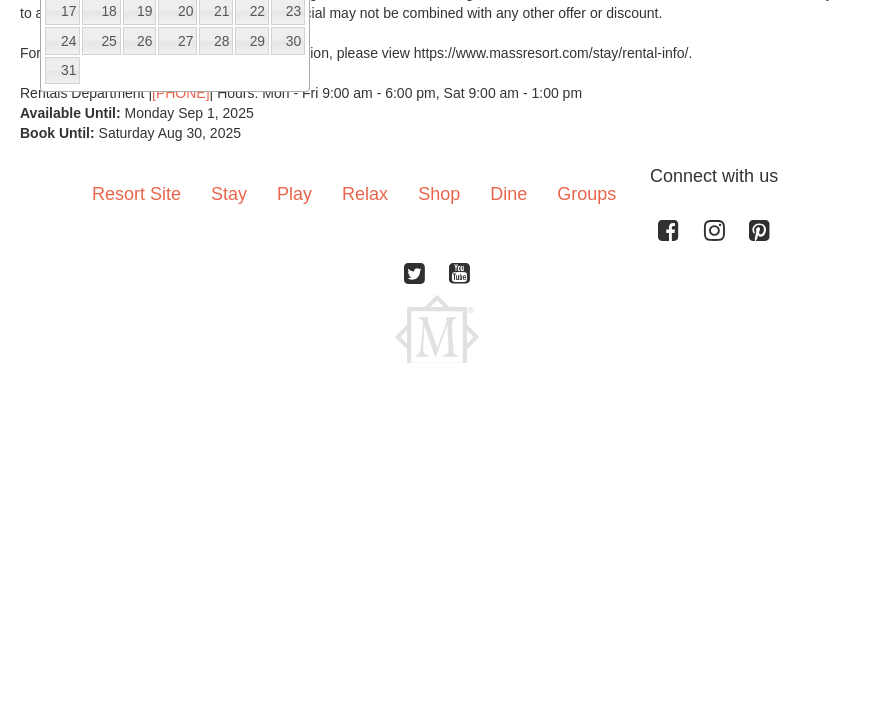 scroll, scrollTop: 16, scrollLeft: 0, axis: vertical 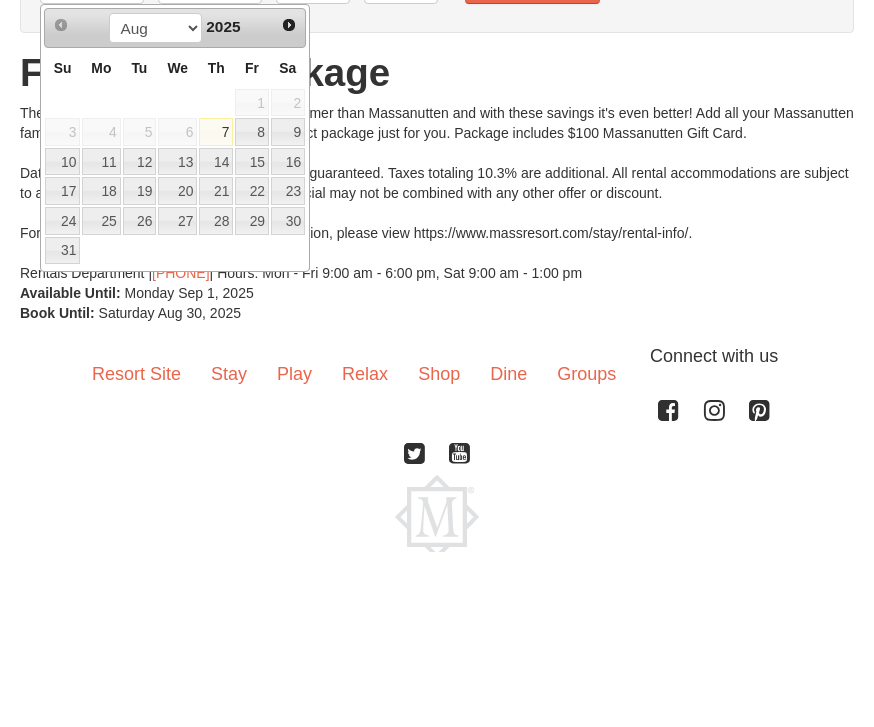 click on "31" at bounding box center [62, 426] 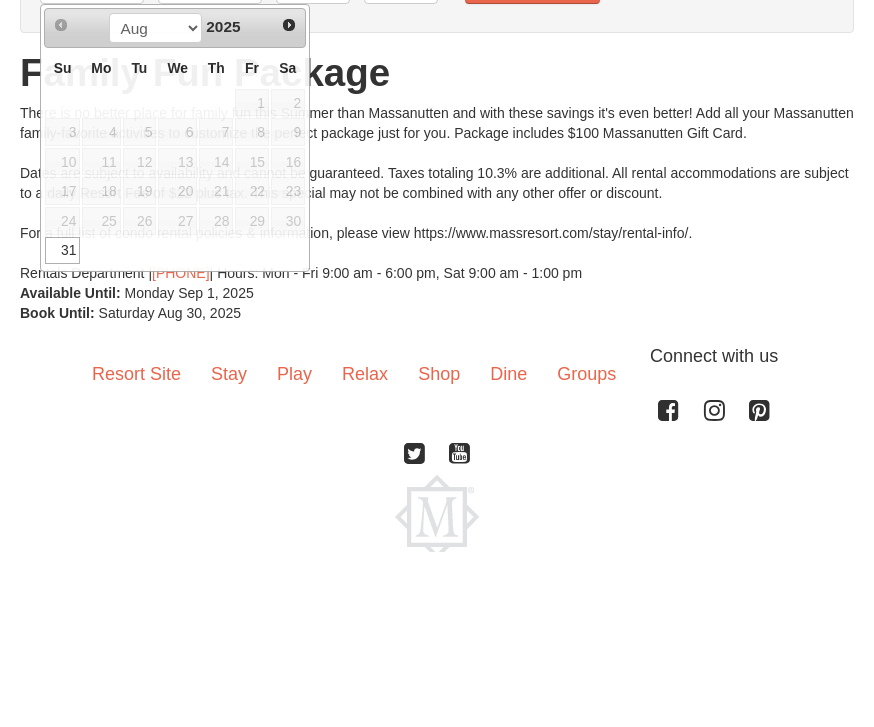 scroll, scrollTop: 112, scrollLeft: 0, axis: vertical 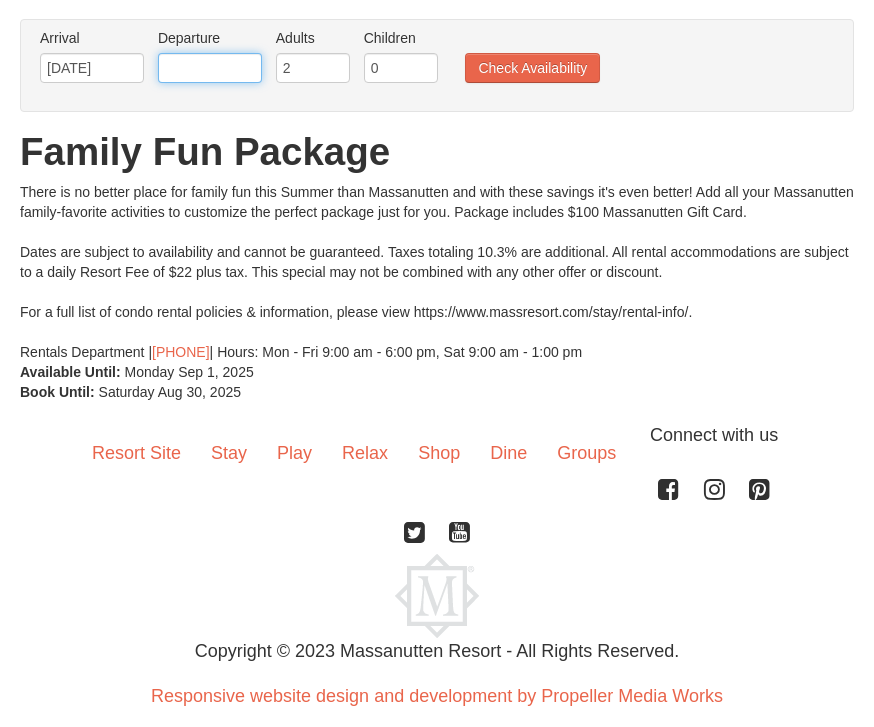 click at bounding box center [210, 68] 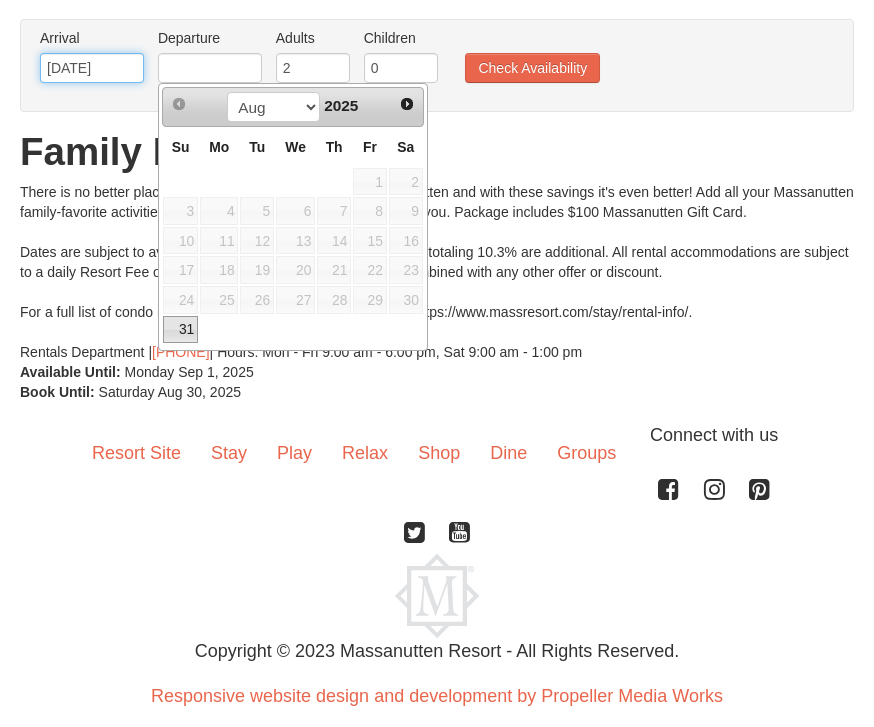 click on "[DATE]" at bounding box center [92, 68] 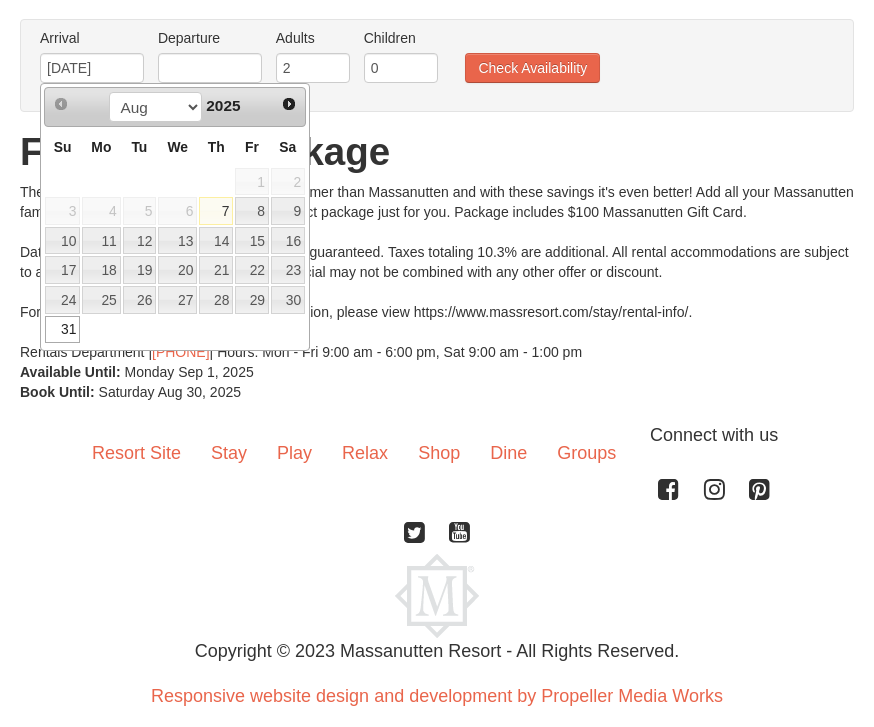 click on "30" at bounding box center (288, 300) 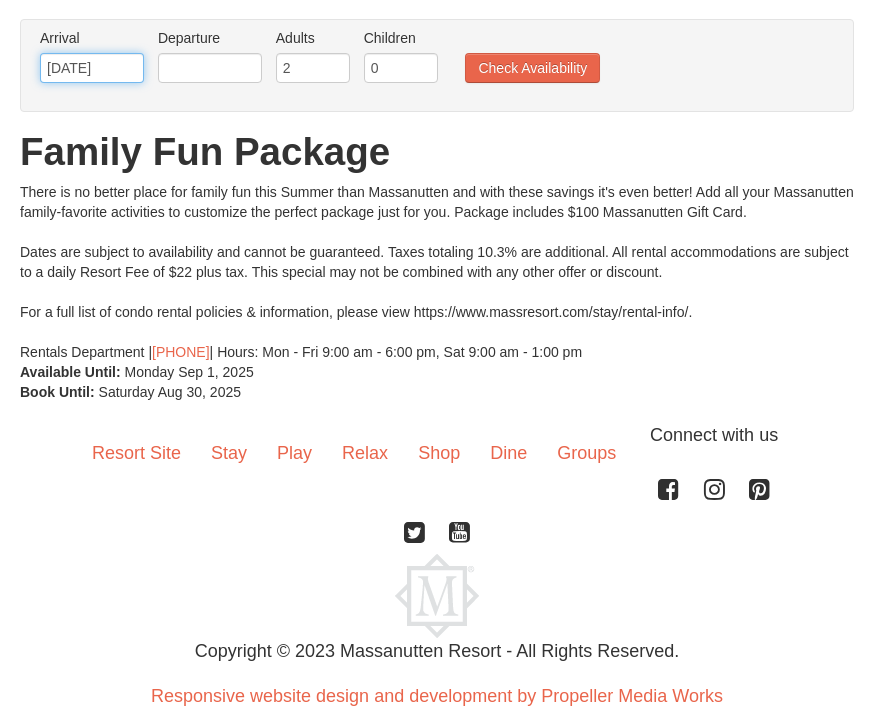 click on "[DATE]" at bounding box center [92, 68] 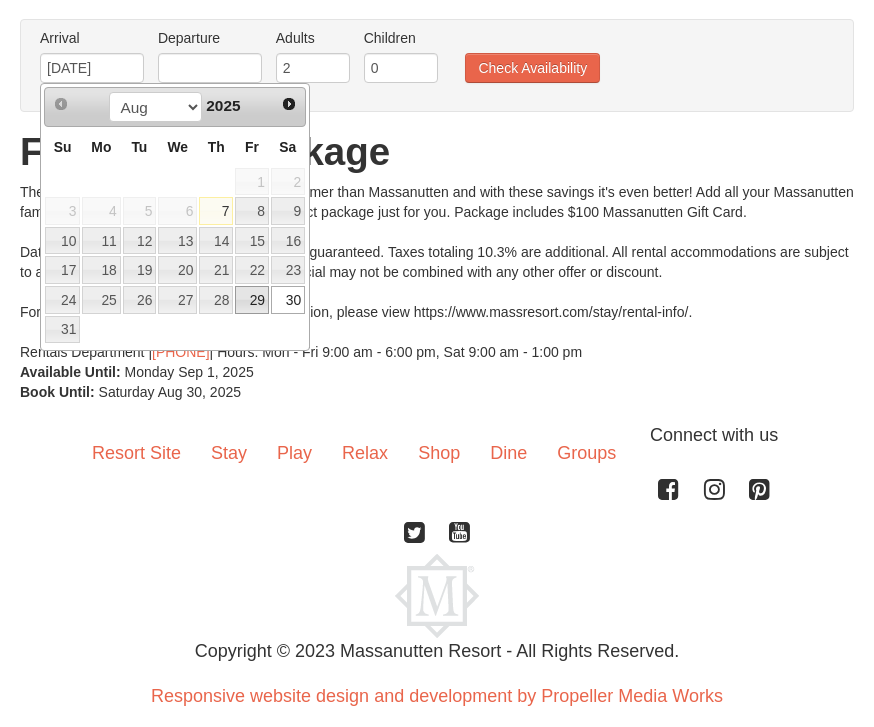click on "29" at bounding box center [252, 300] 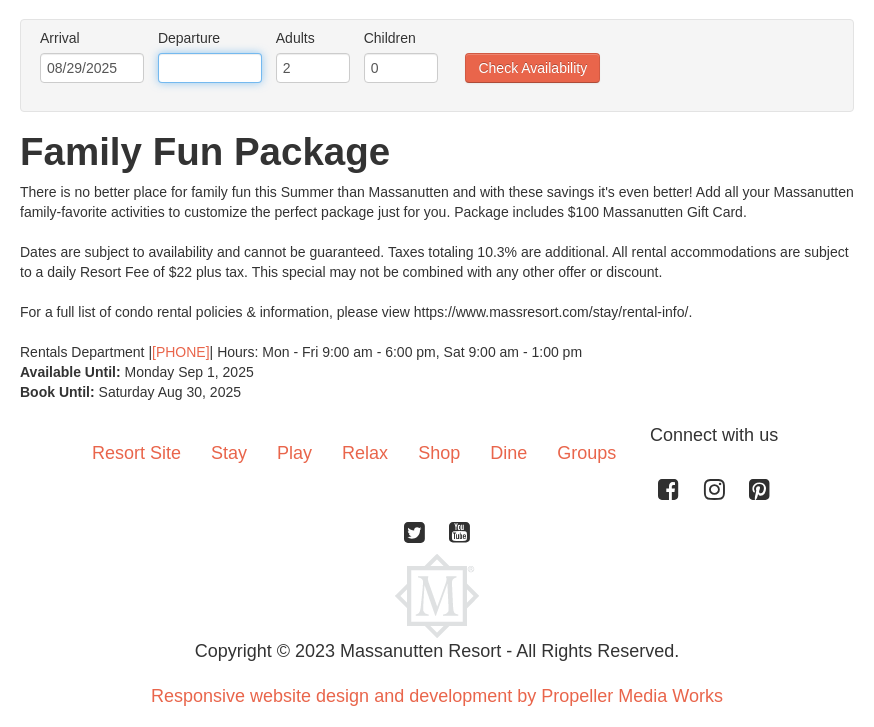 click at bounding box center (210, 68) 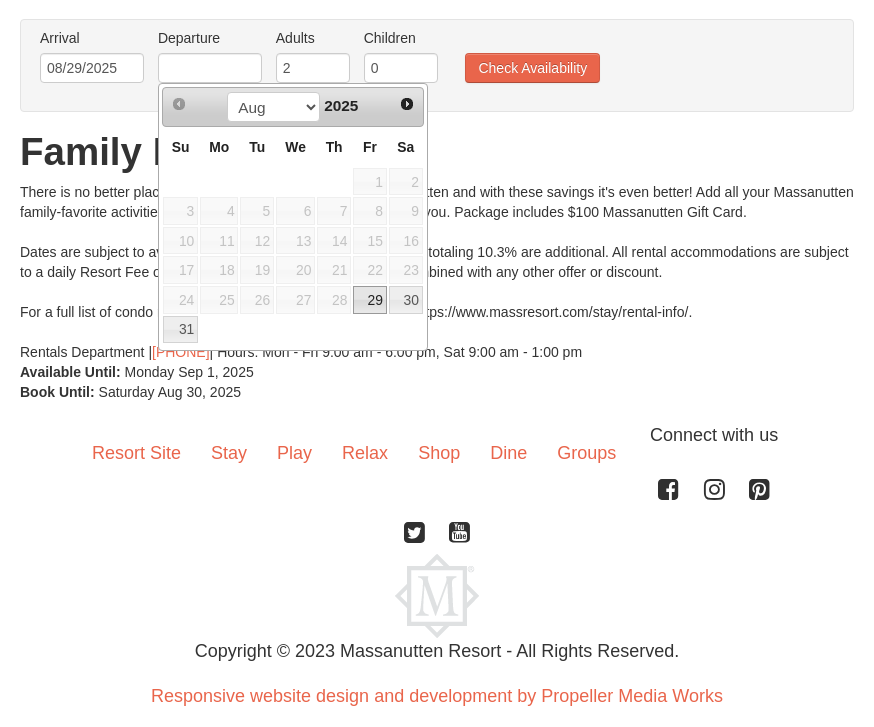 click on "Next" at bounding box center (407, 104) 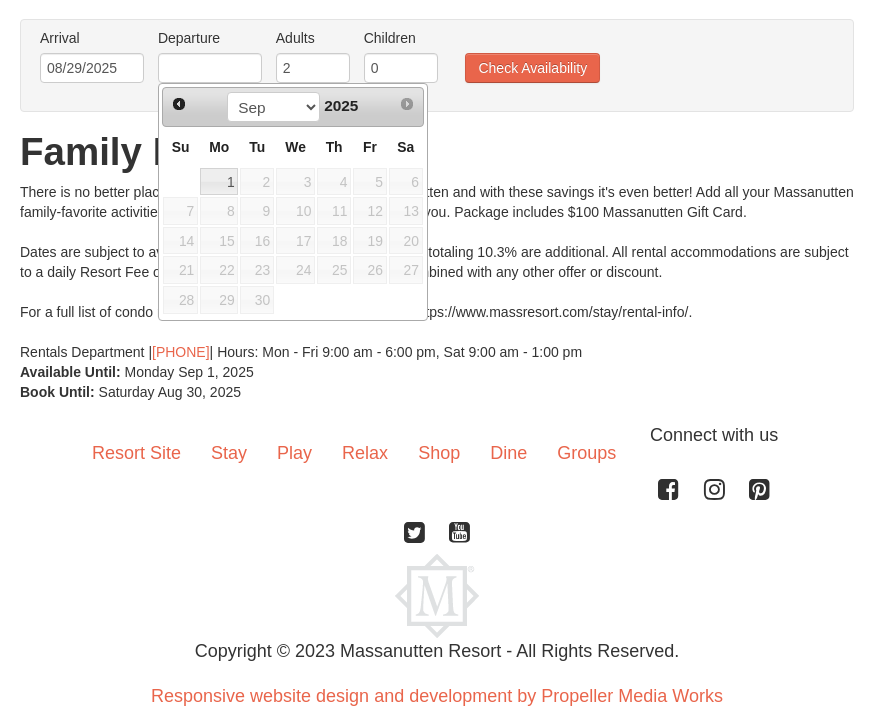 click on "1" at bounding box center [219, 182] 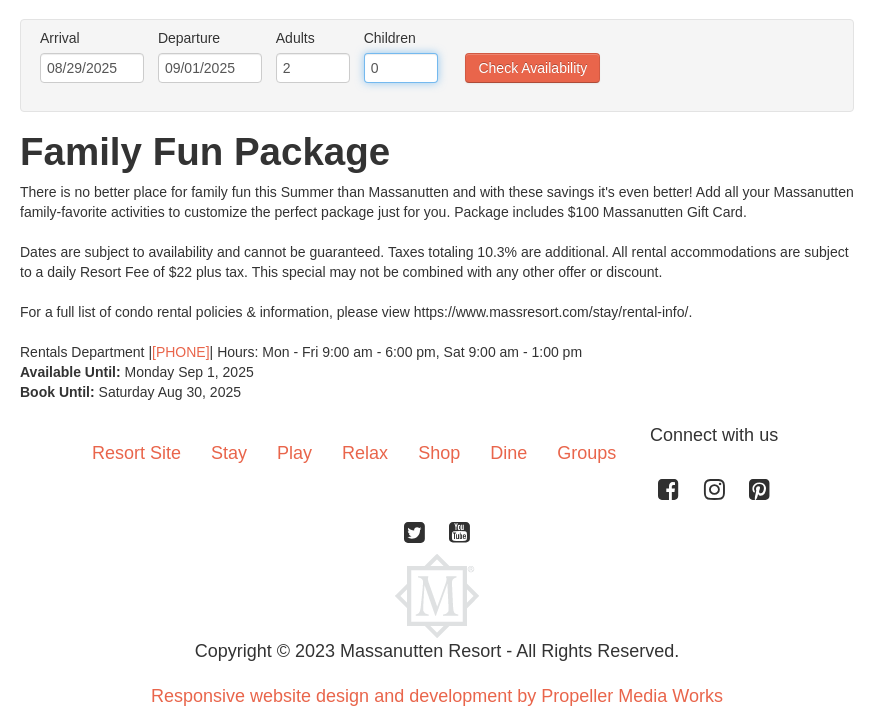 click on "0" at bounding box center [401, 68] 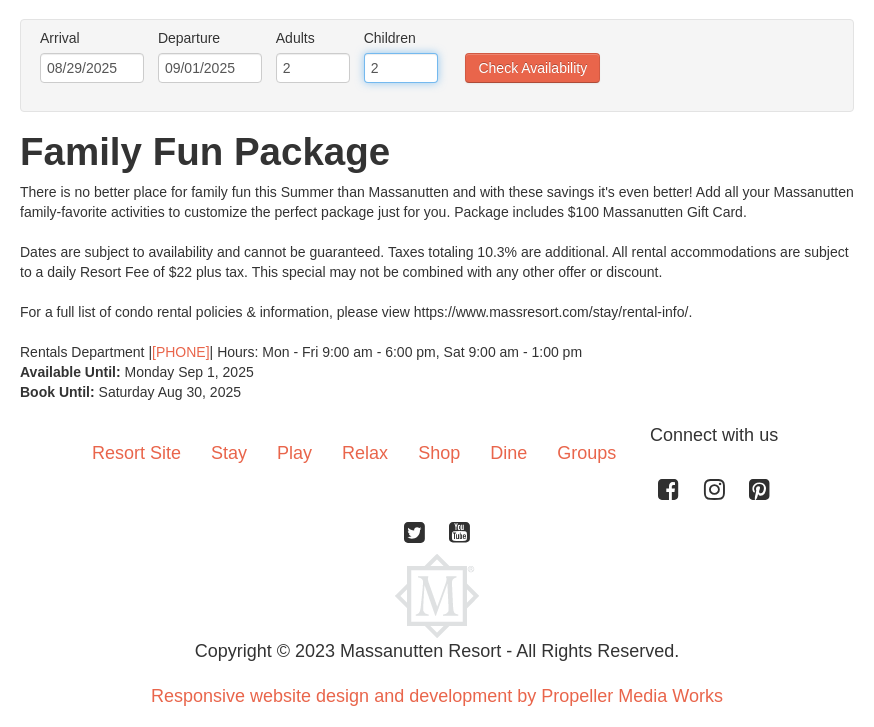 type on "2" 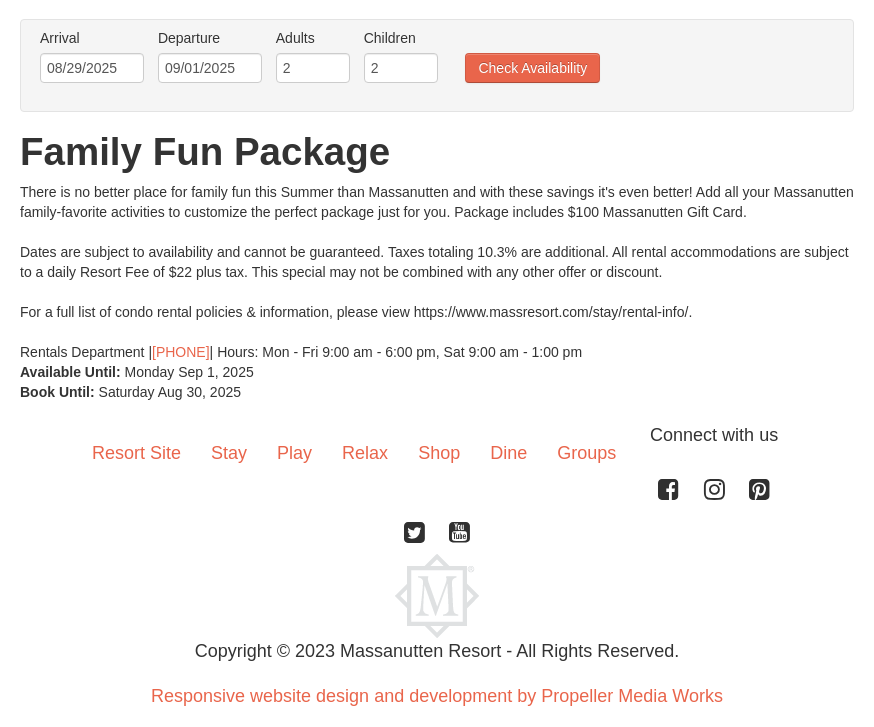 click on "Check Availability" at bounding box center [532, 68] 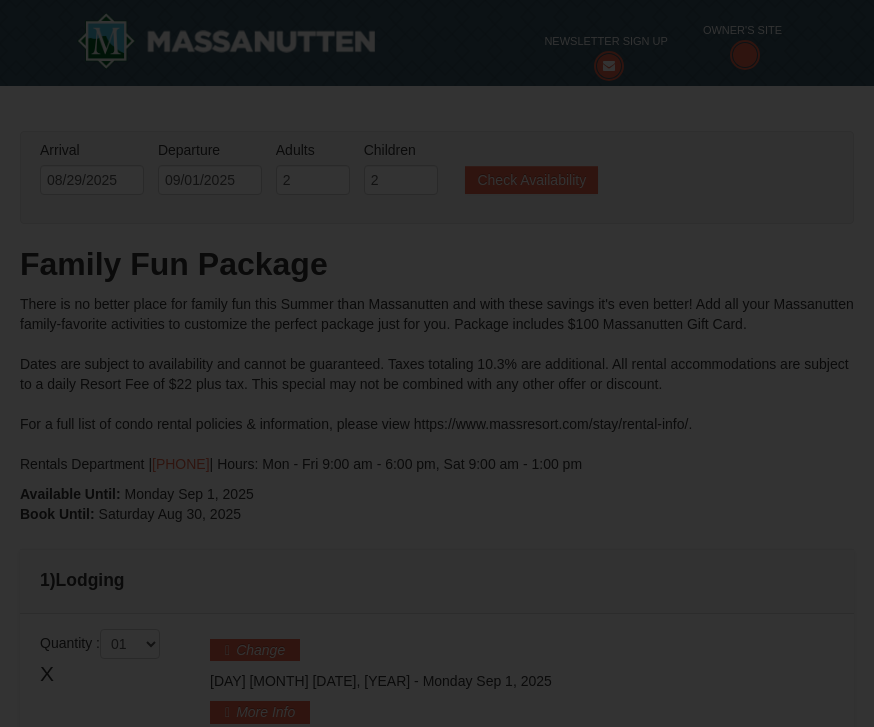 scroll, scrollTop: 167, scrollLeft: 0, axis: vertical 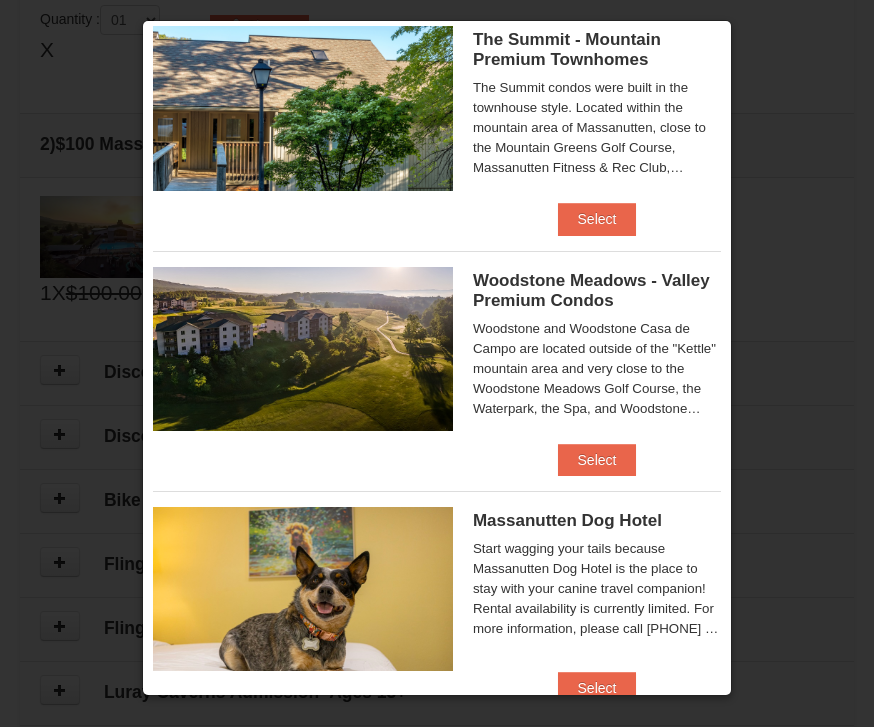 click on "Select" at bounding box center [597, 688] 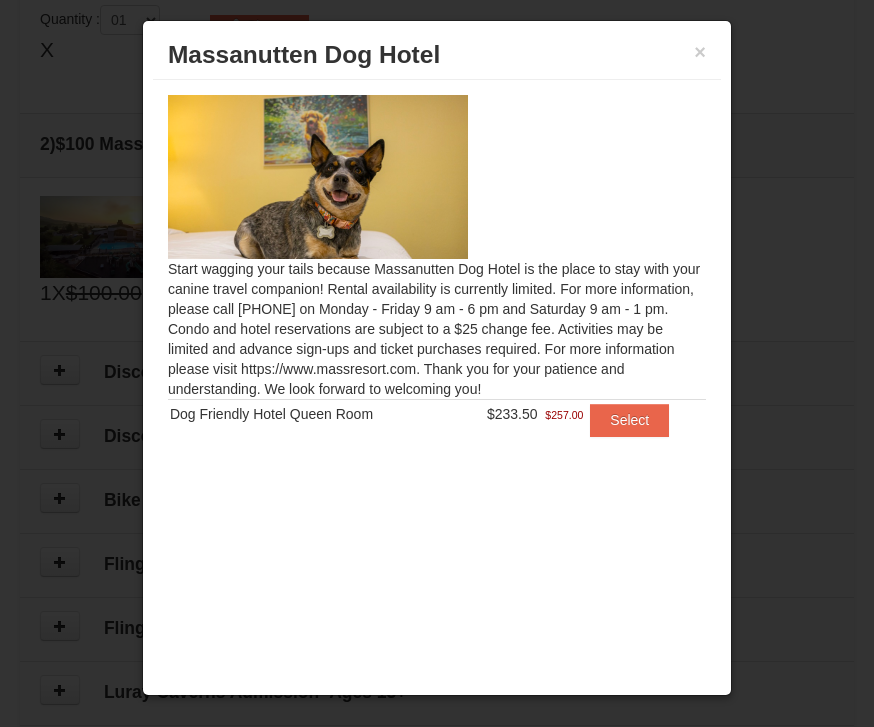 click on "Select" at bounding box center [629, 420] 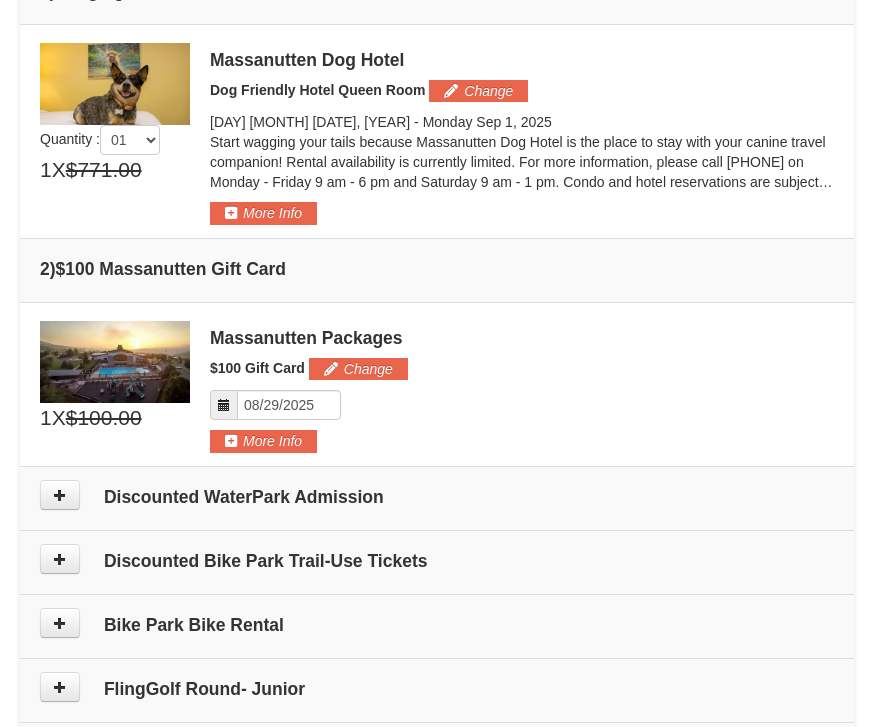 scroll, scrollTop: 589, scrollLeft: 0, axis: vertical 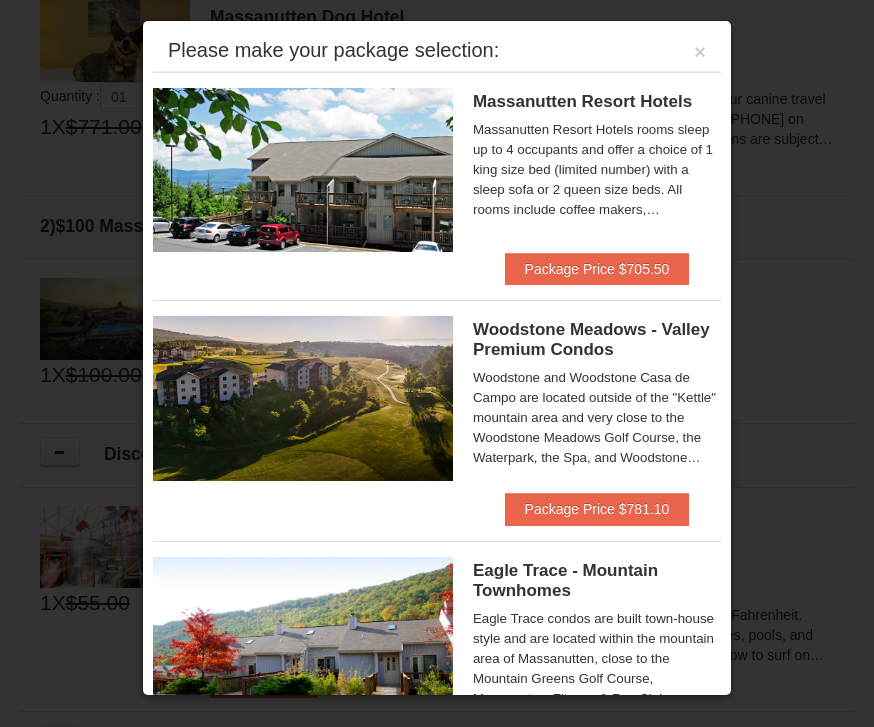 click on "Massanutten Resort Hotels rooms sleep up to 4 occupants and offer a choice of 1 king size bed (limited number) with a sleep sofa or 2 queen size beds. All rooms include coffee makers, refrigerators, TV, cable, telephone, balcony, and sitting area. Located within the mountain area of Massanutten, close to the Mountain Greens Golf Course, Massanutten Fitness & Rec Club, Campfire Grill Restaurant, Family Adventure Park, and the Ski Area.
Rental availability is currently limited. For more information, please call 540.289.4952 on Monday - Friday 9 am - 6 pm and Saturday 9 am - 1 pm. Condo and hotel reservations are subject to a $25 change fee.
We look forward to welcoming you!" at bounding box center [597, 170] 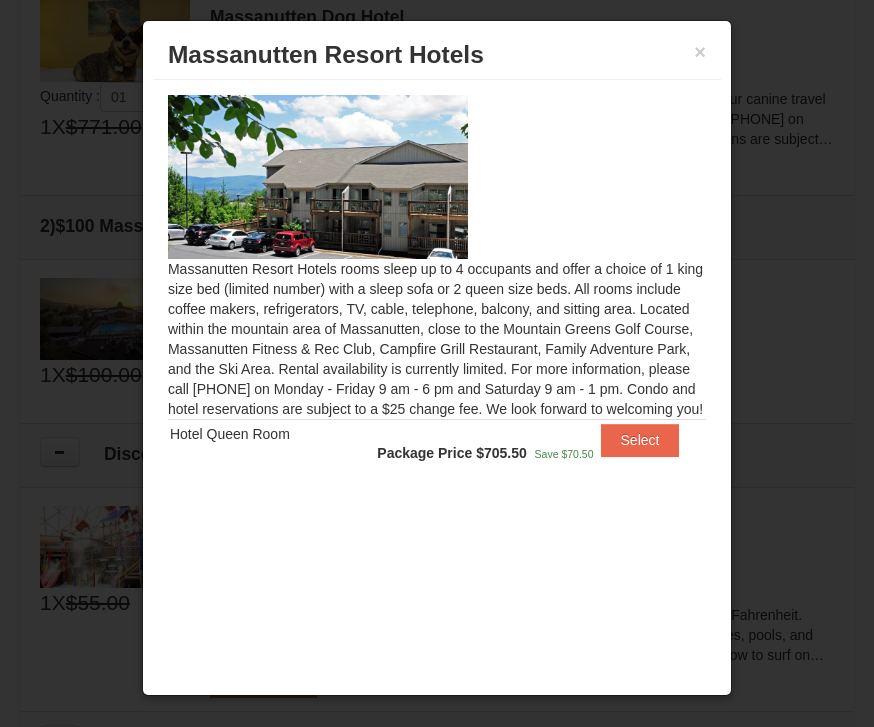 click on "Select" at bounding box center [640, 440] 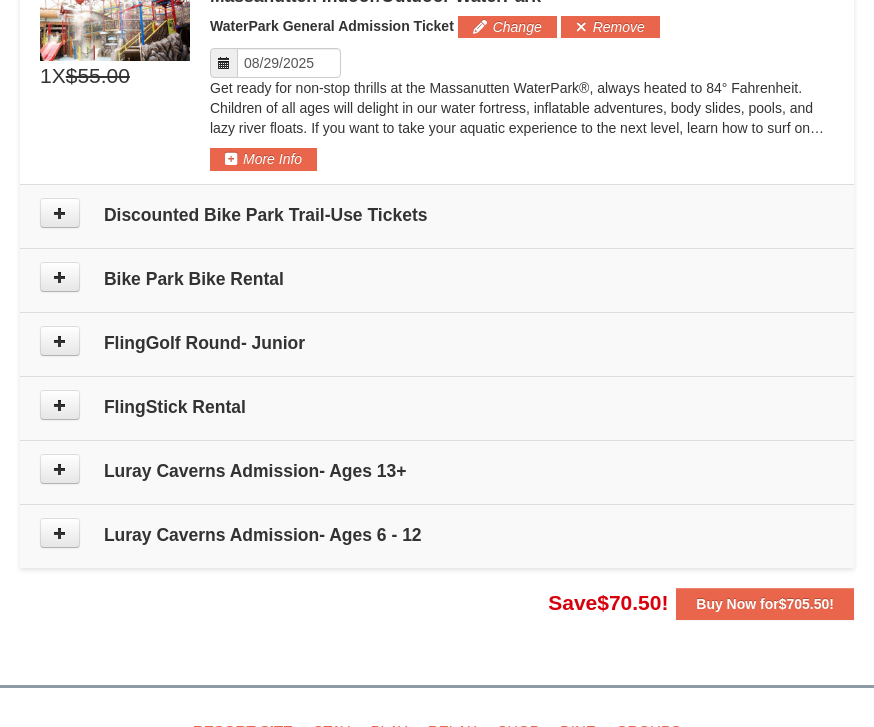 scroll, scrollTop: 1159, scrollLeft: 0, axis: vertical 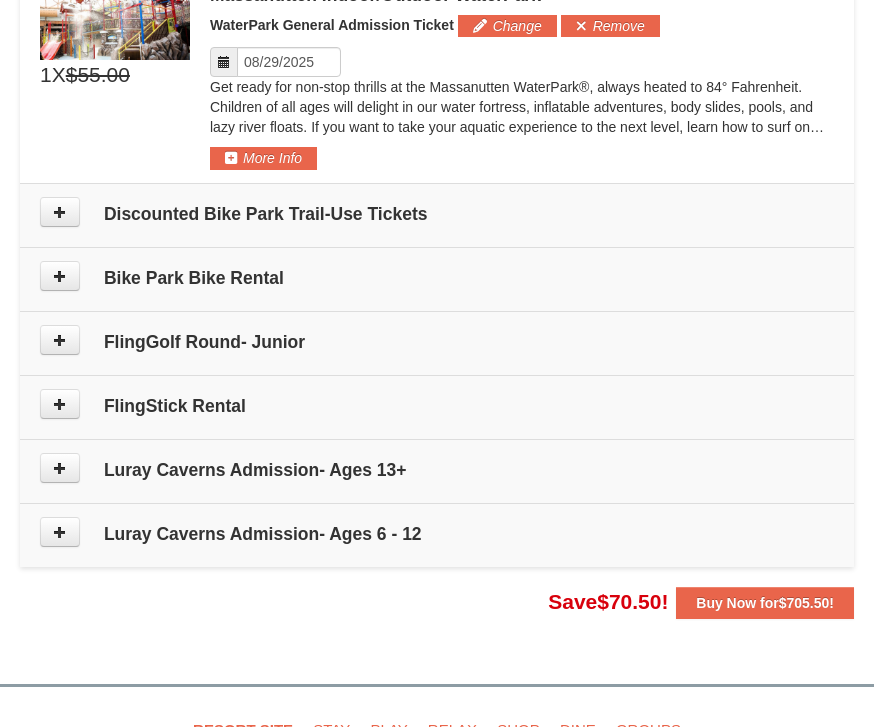 click on "Luray Caverns Admission- Ages 6 - 12" at bounding box center [437, 535] 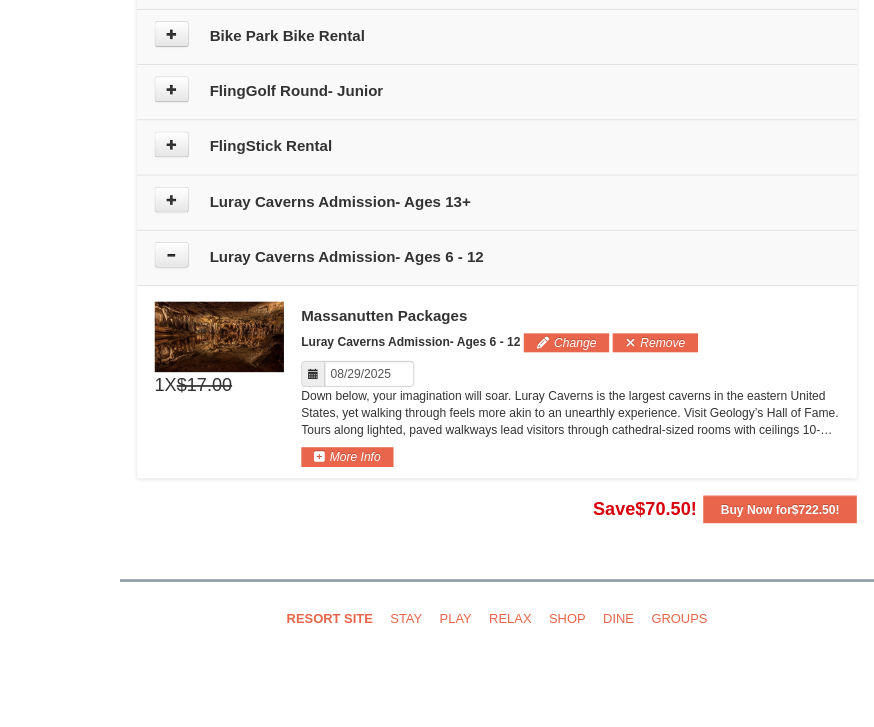 scroll, scrollTop: 1481, scrollLeft: 0, axis: vertical 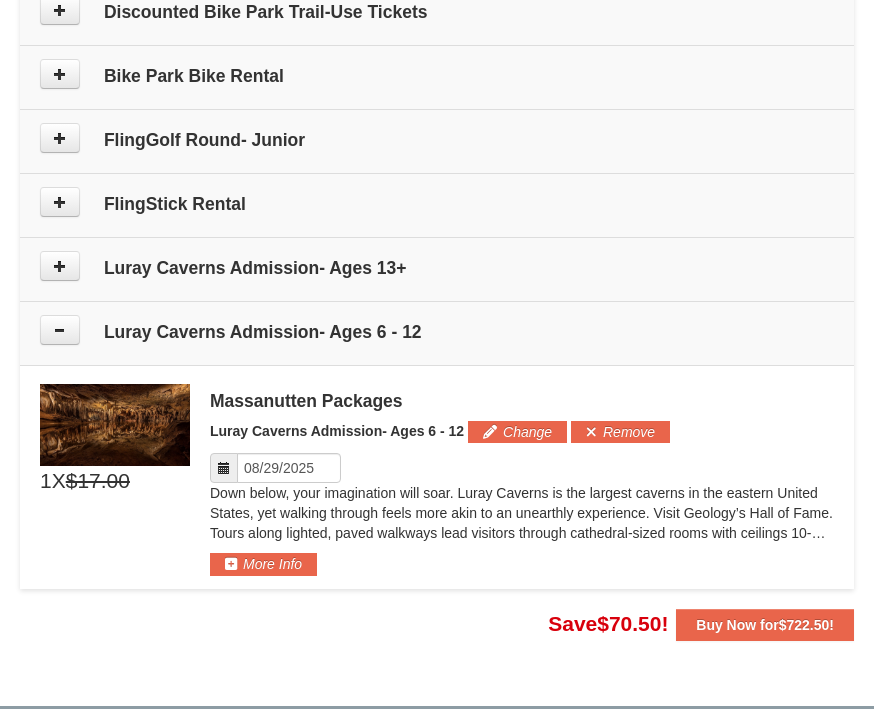 click at bounding box center [60, 331] 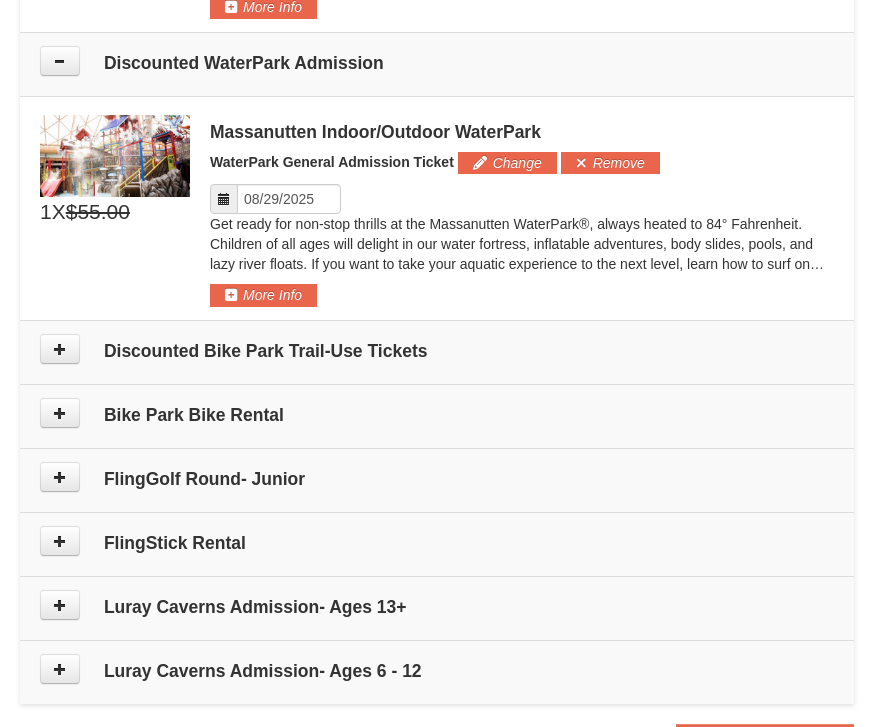 scroll, scrollTop: 1025, scrollLeft: 0, axis: vertical 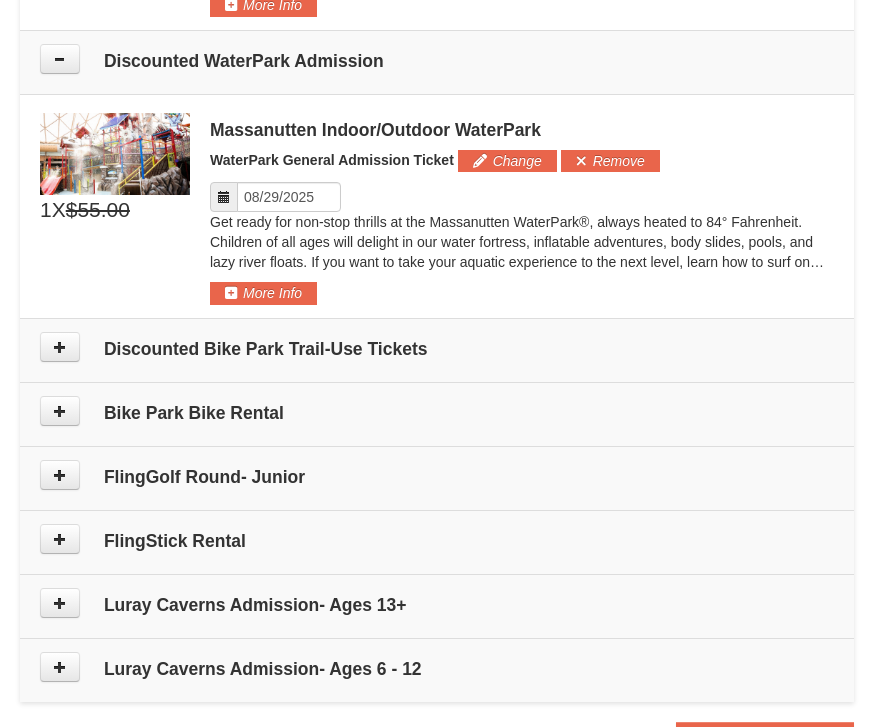 click on "Get ready for non-stop thrills at the Massanutten WaterPark®, always heated to 84° Fahrenheit. Children of all ages will delight in our water fortress, inflatable adventures, body slides, pools, and lazy river floats. If you want to take your aquatic experience to the next level, learn how to surf on our FlowRider® Endless Wave. No matter what adventure you choose, you’ll be sure to meet new friends along the way! Don't forget to bring a towel. Please check daily hours prior to booking at https://www.massresort.com/play/waterpark/hours-rates/." at bounding box center (522, 247) 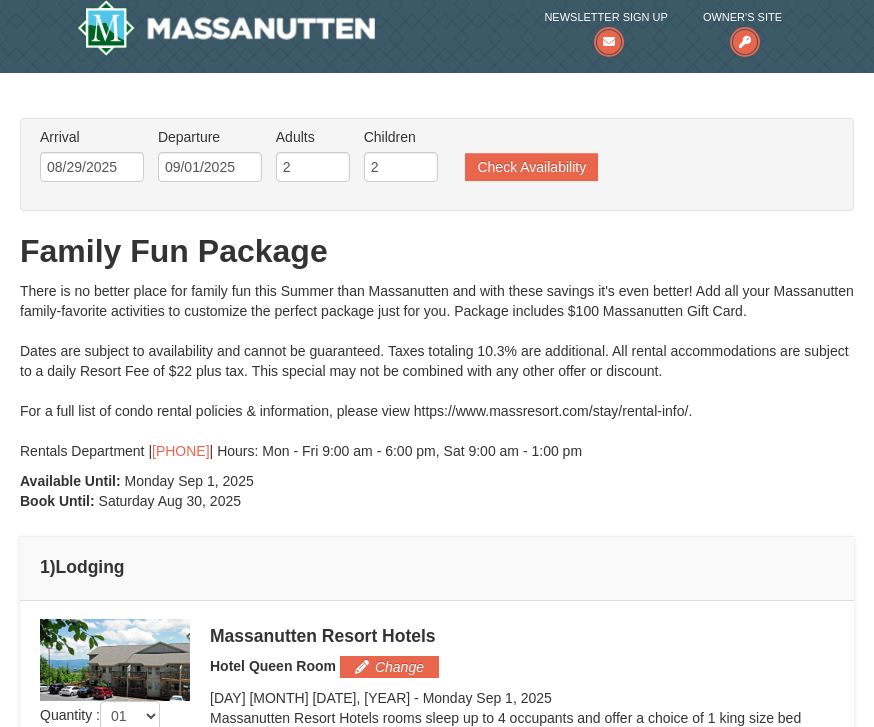 scroll, scrollTop: 0, scrollLeft: 0, axis: both 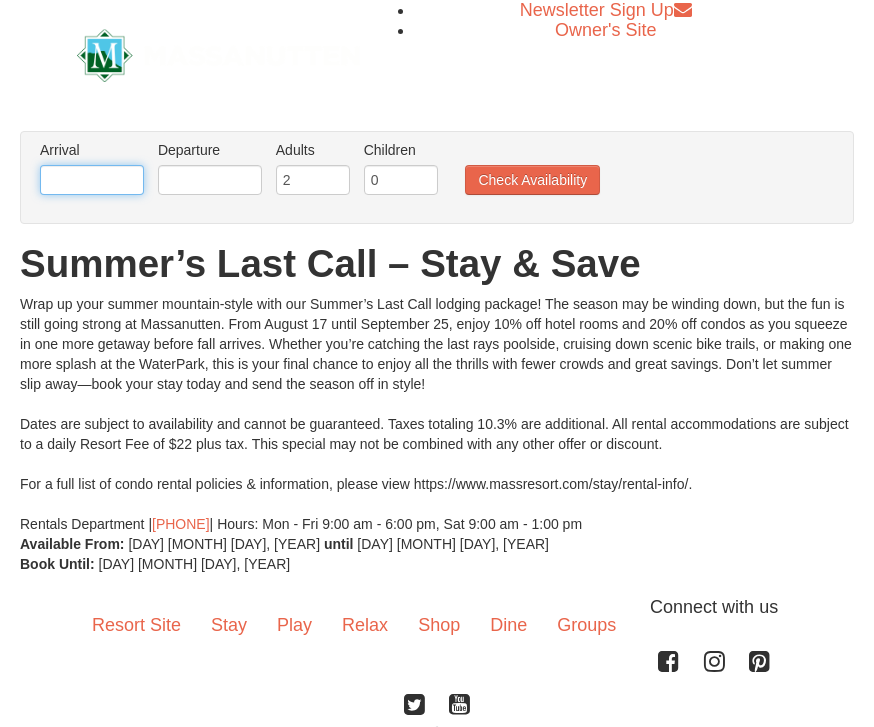 click at bounding box center (92, 180) 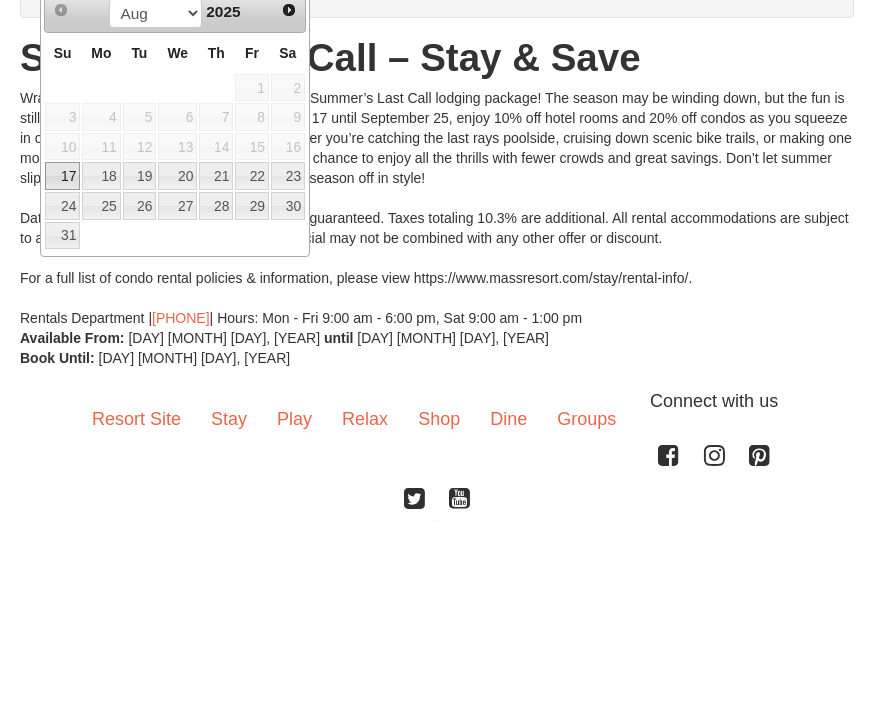 click on "22" at bounding box center [252, 382] 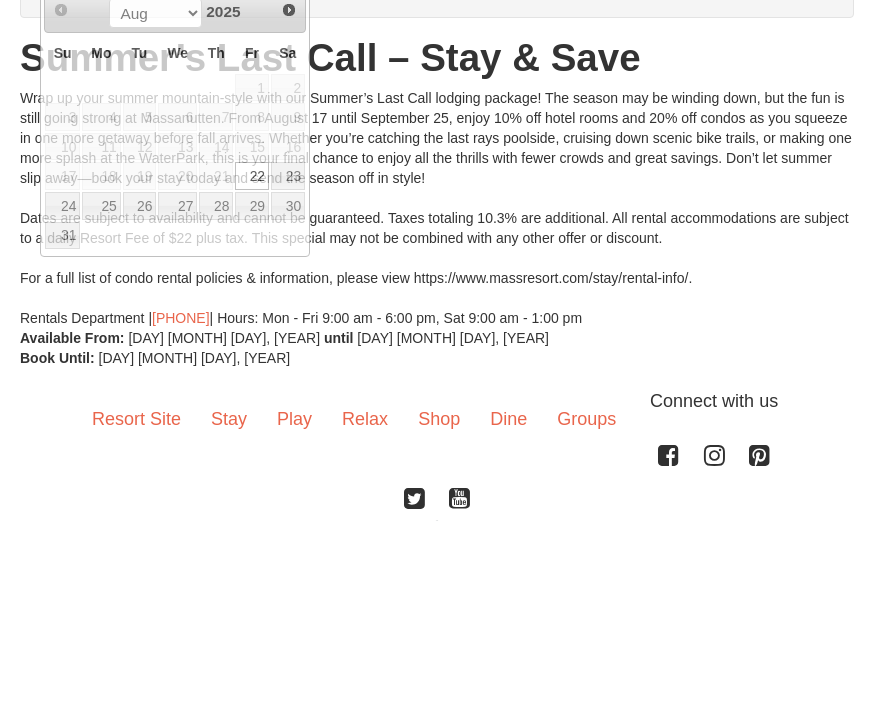 scroll, scrollTop: 172, scrollLeft: 0, axis: vertical 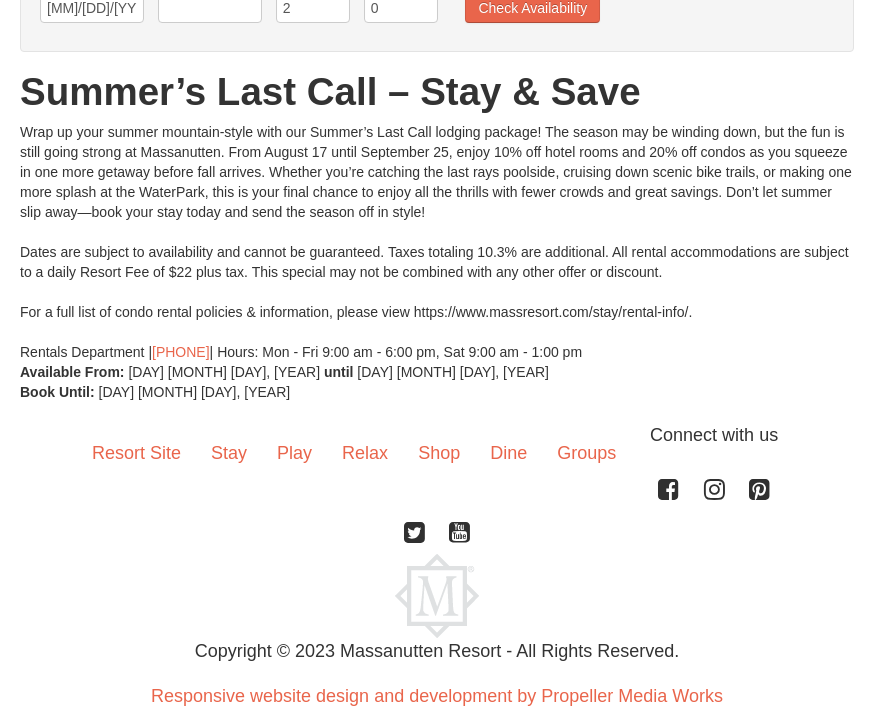 click on "From:
To:
Adults:
2
Children:
0
Change
Arrival Please format dates MM/DD/YYYY Please format dates MM/DD/YYYY
08/22/2025
Departure Please format dates MM/DD/YYYY Please format dates MM/DD/YYYY
Adults Please format dates MM/DD/YYYY
2
Children
0" at bounding box center (437, 180) 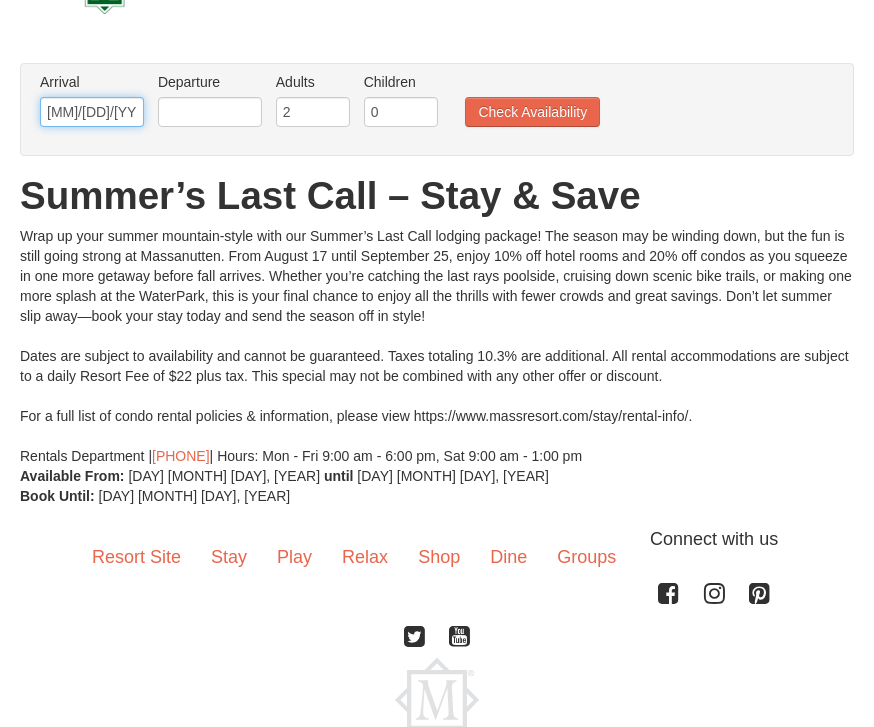 click on "08/22/2025" at bounding box center [92, 113] 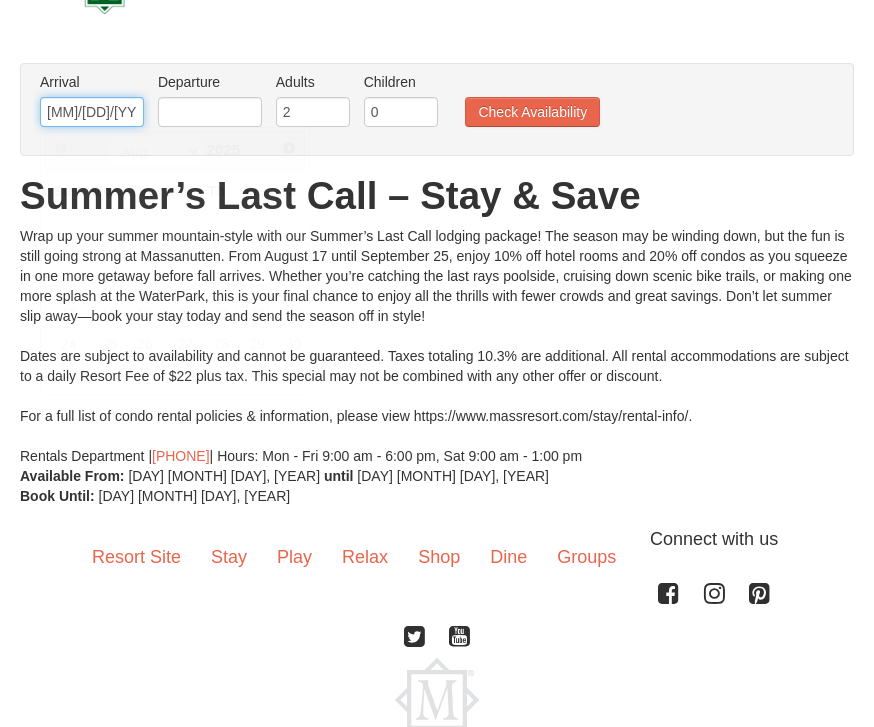 scroll, scrollTop: 67, scrollLeft: 0, axis: vertical 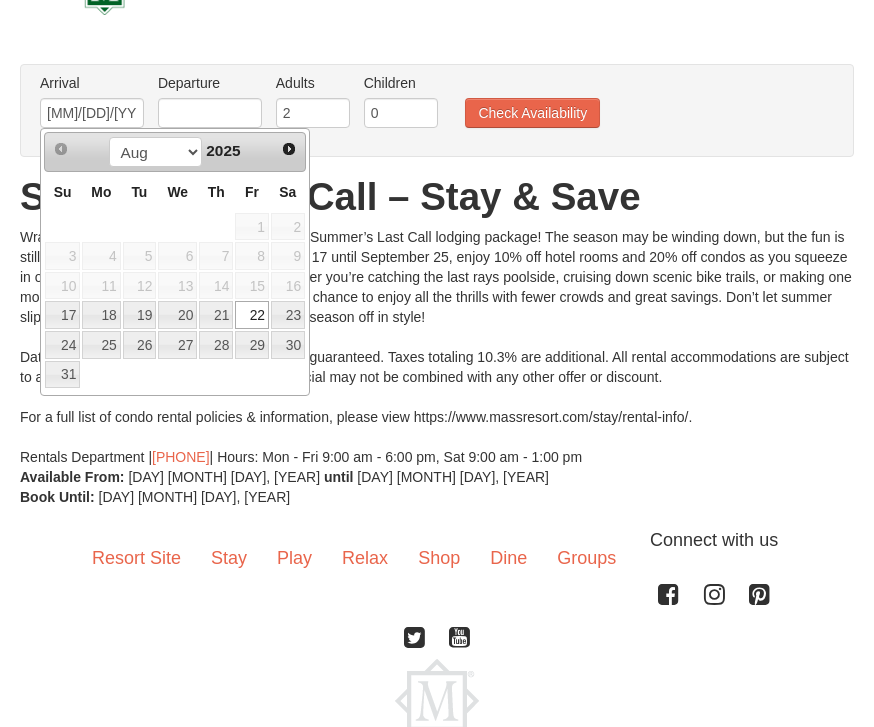 click on "23" at bounding box center (288, 315) 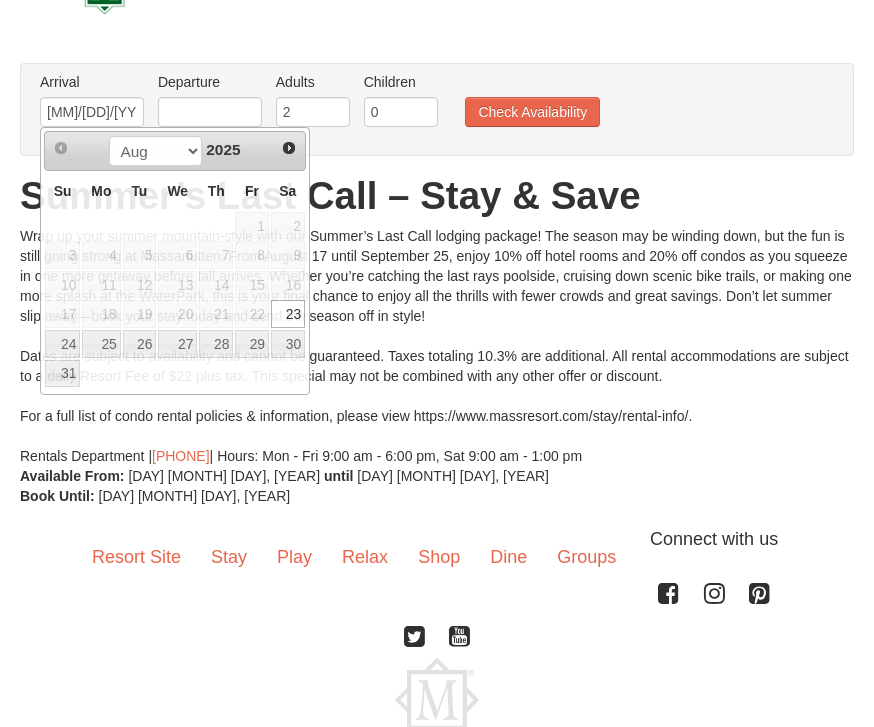 scroll, scrollTop: 68, scrollLeft: 0, axis: vertical 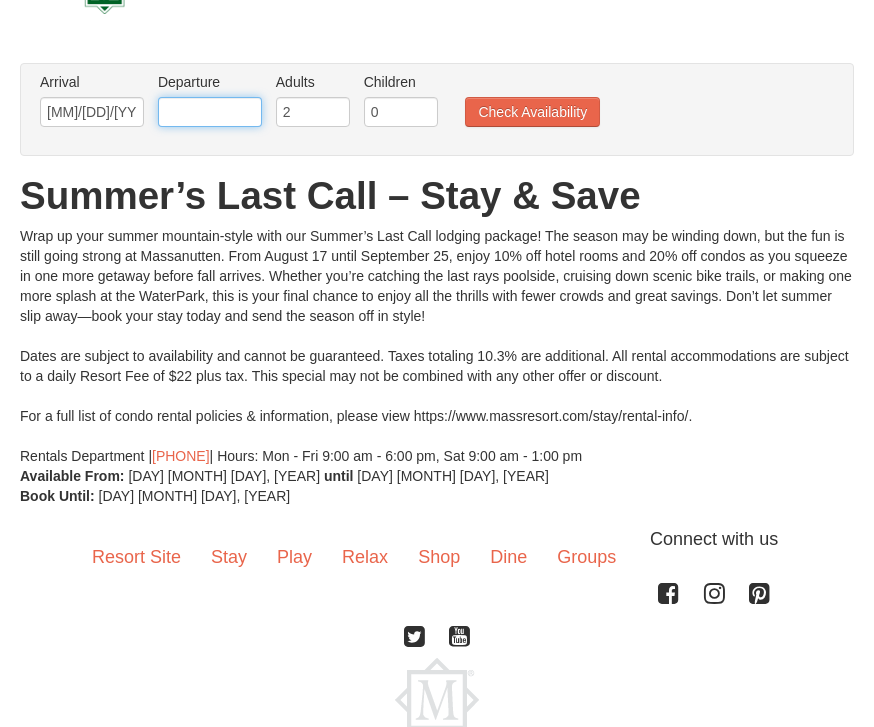 click at bounding box center (210, 112) 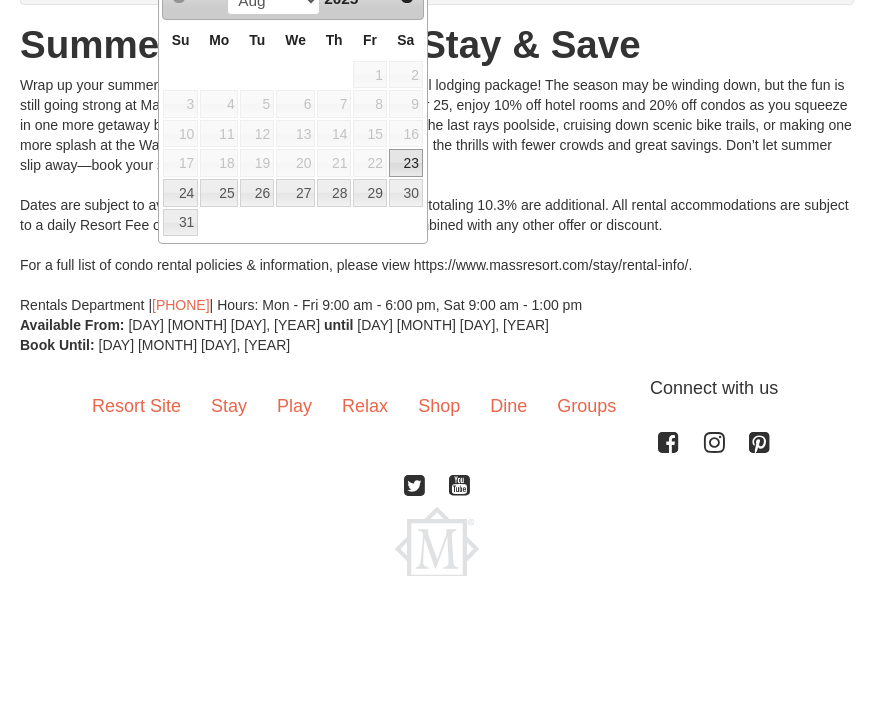 click on "25" at bounding box center (219, 345) 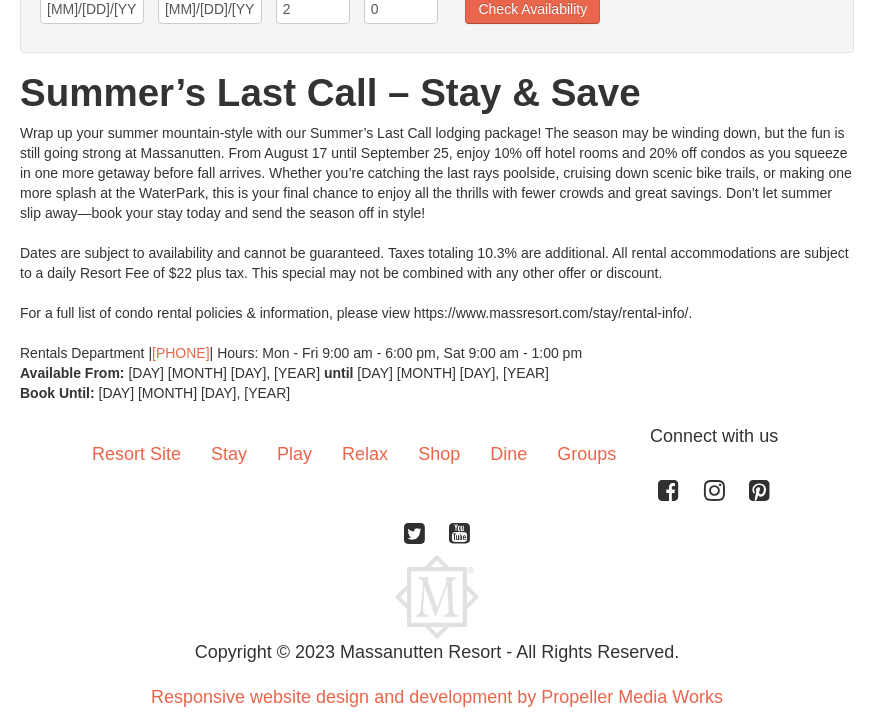 scroll, scrollTop: 168, scrollLeft: 0, axis: vertical 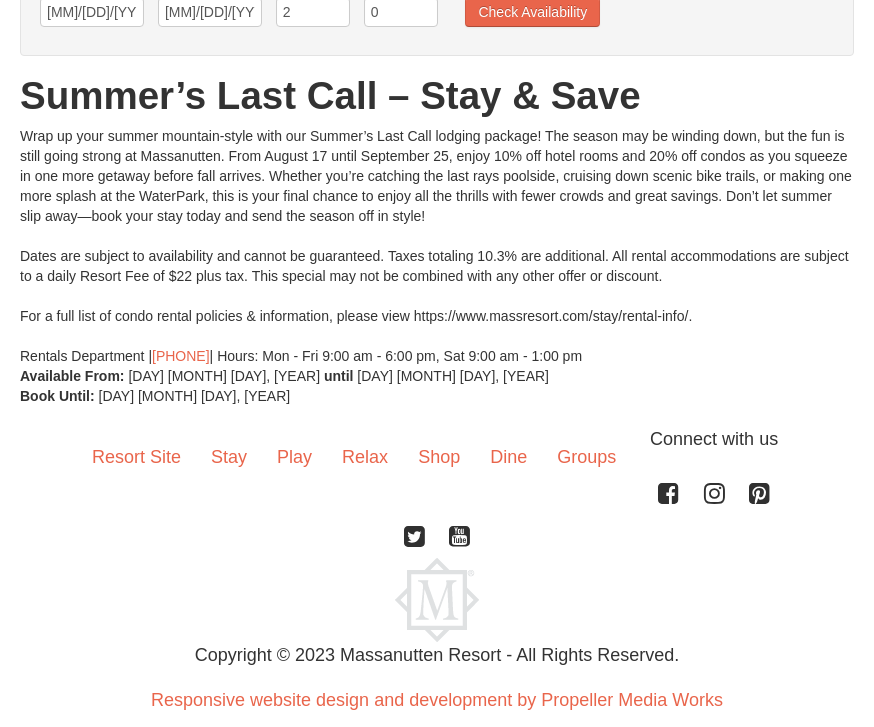 click on "[DAY] [MONTH] [DATE], [YEAR]" at bounding box center (453, 376) 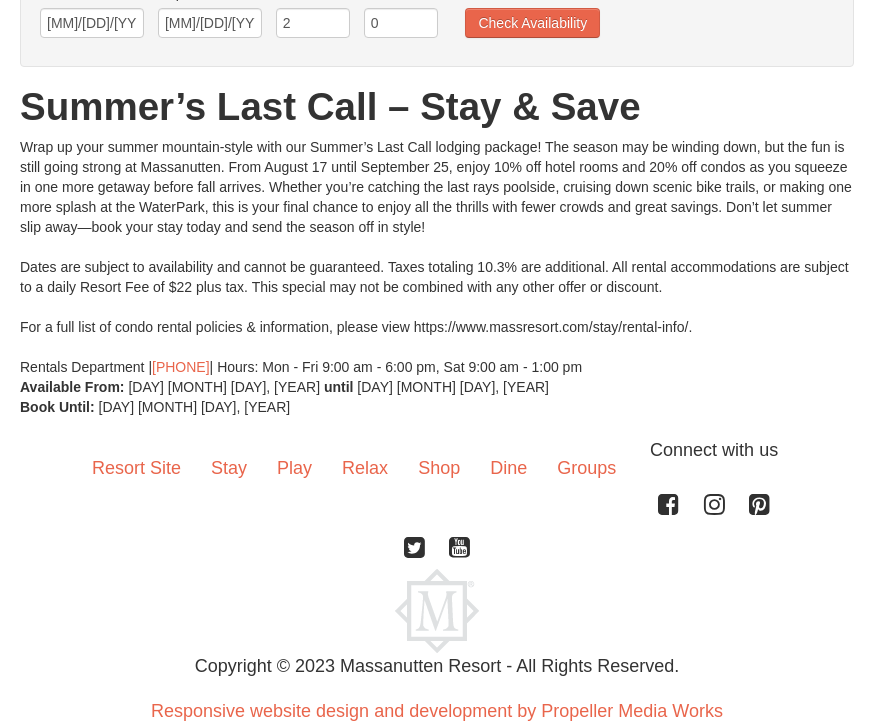 scroll, scrollTop: 87, scrollLeft: 0, axis: vertical 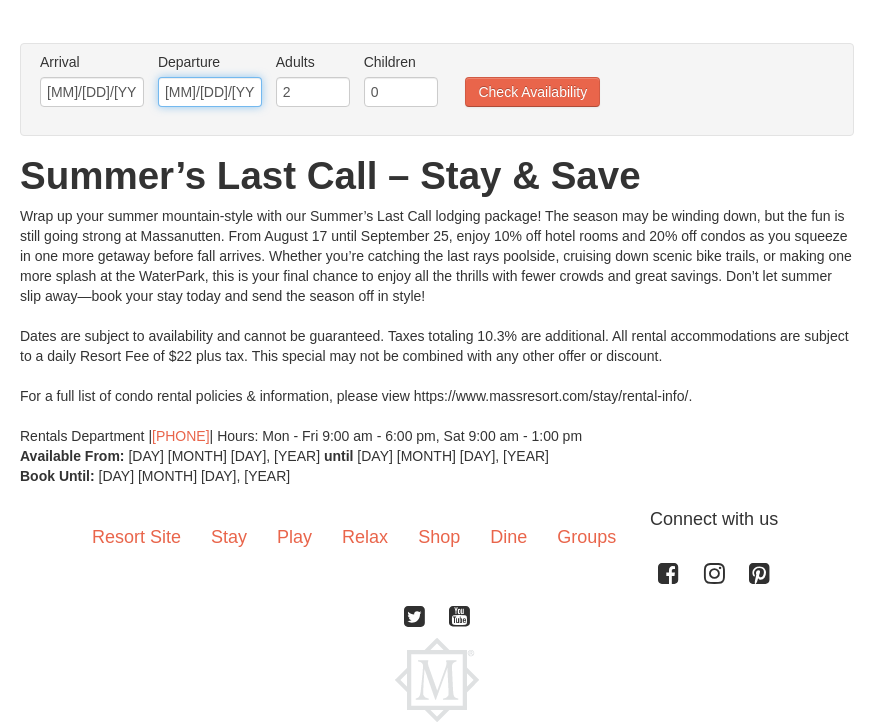 click on "08/25/2025" at bounding box center [210, 93] 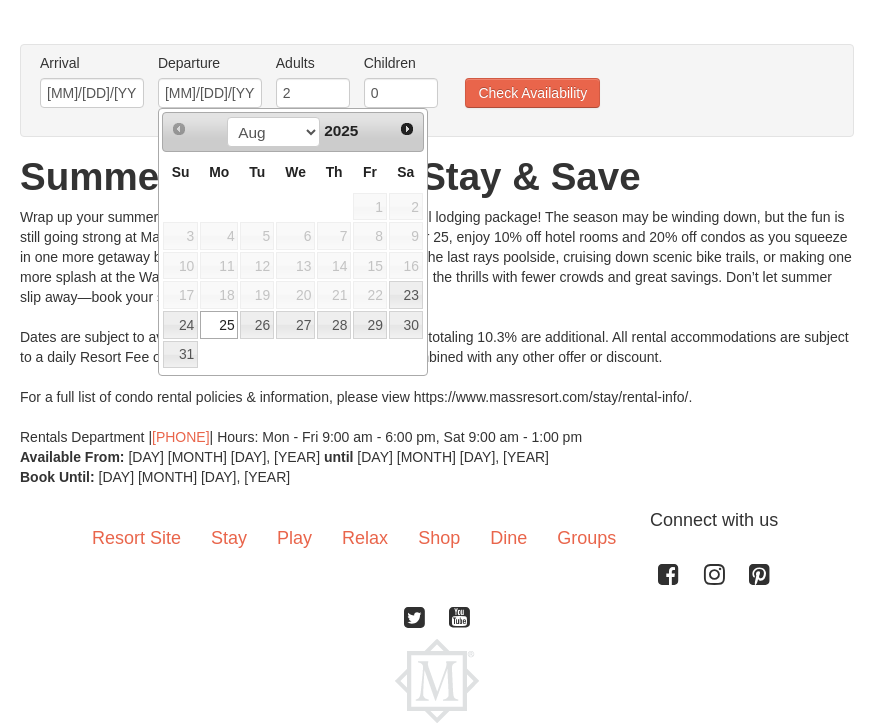 click on "24" at bounding box center [180, 325] 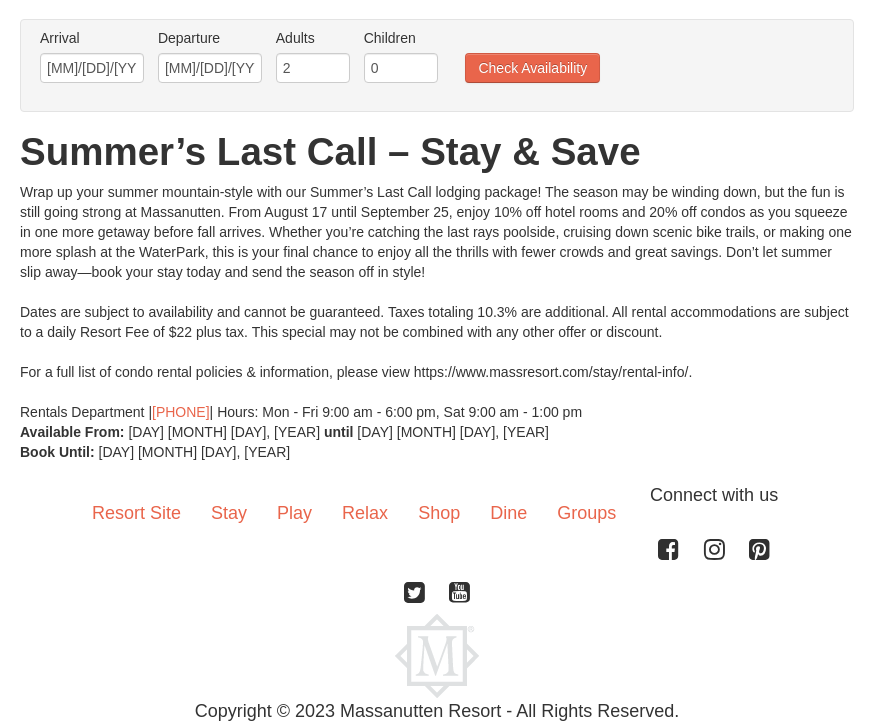 scroll, scrollTop: 0, scrollLeft: 0, axis: both 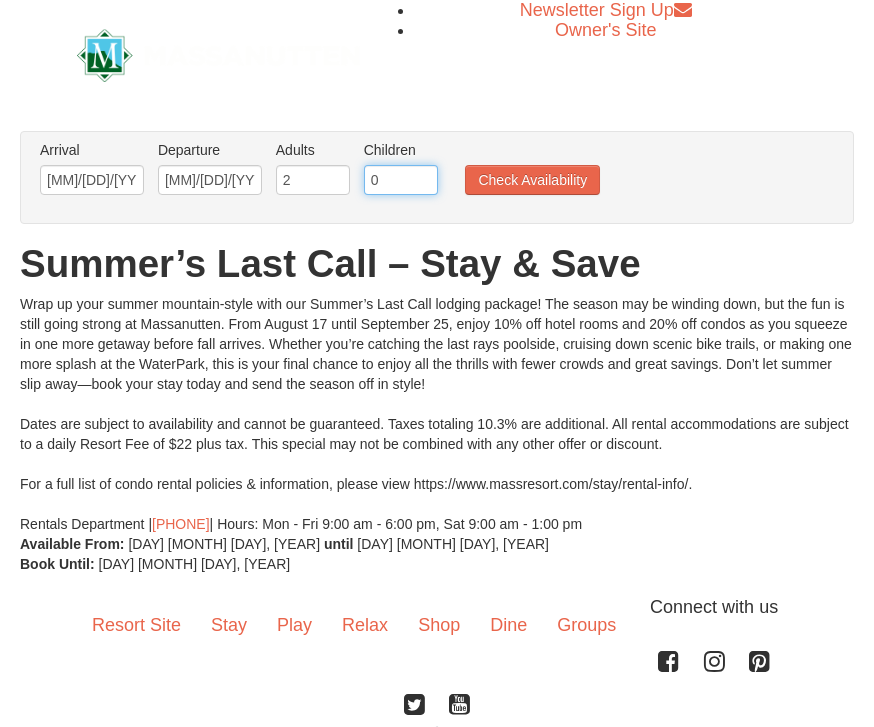 click on "0" at bounding box center [401, 180] 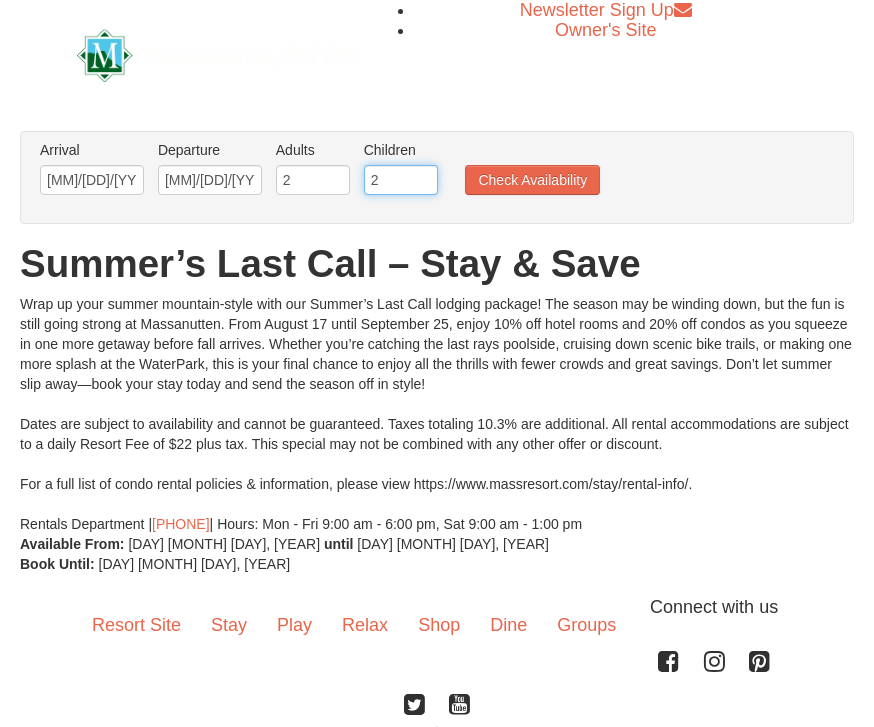 type on "2" 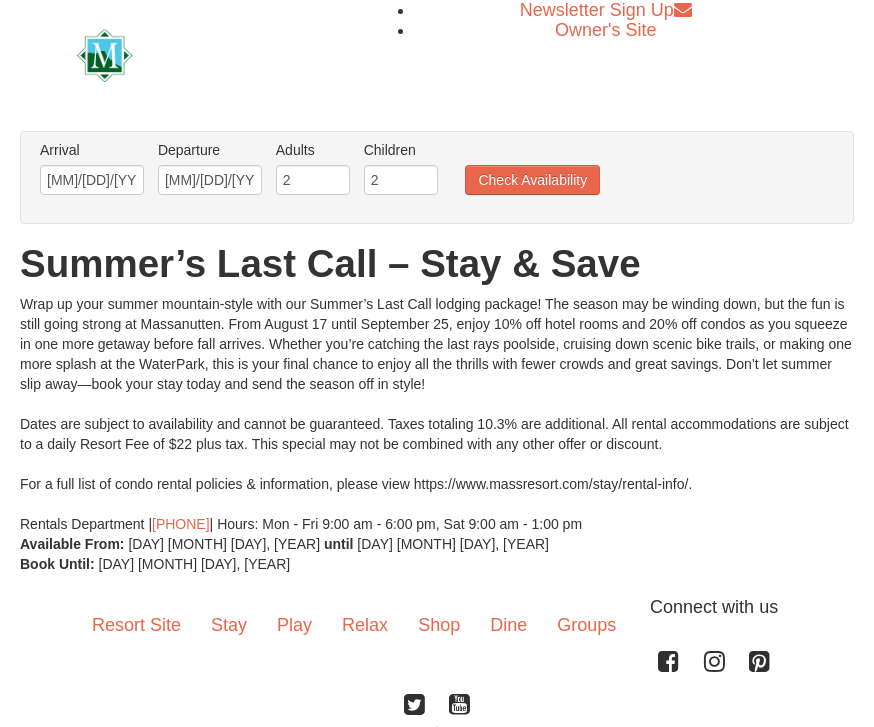 click on "Check Availability" at bounding box center [532, 180] 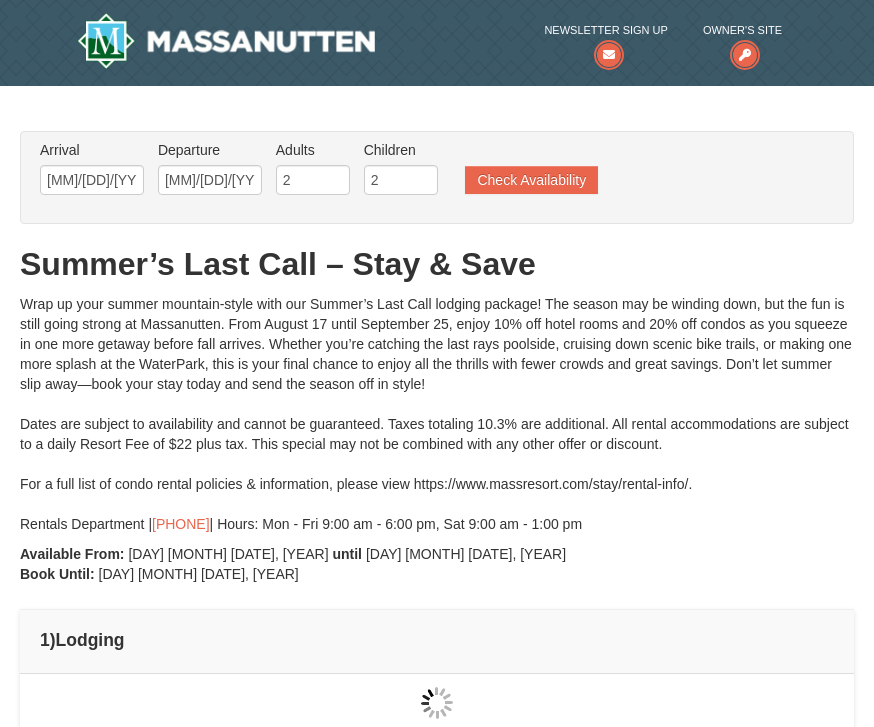 scroll, scrollTop: 128, scrollLeft: 0, axis: vertical 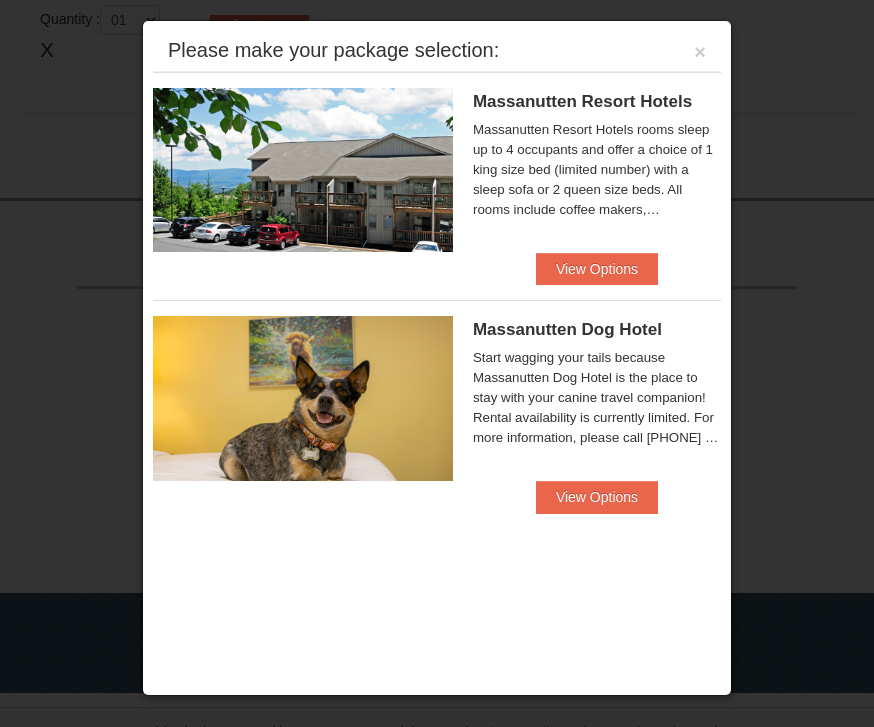click on "View Options" at bounding box center (597, 269) 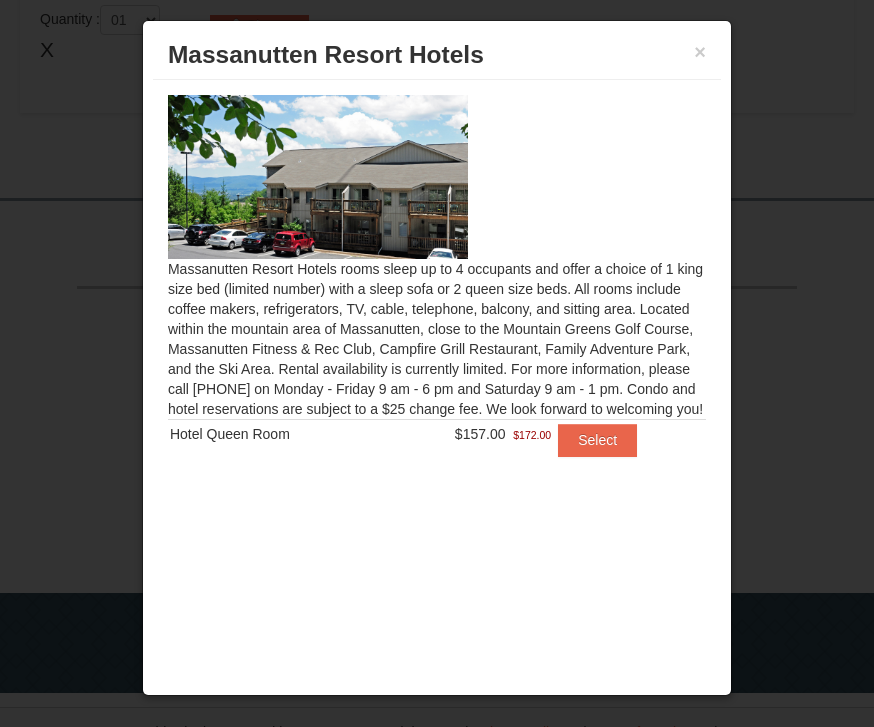 click at bounding box center [437, 363] 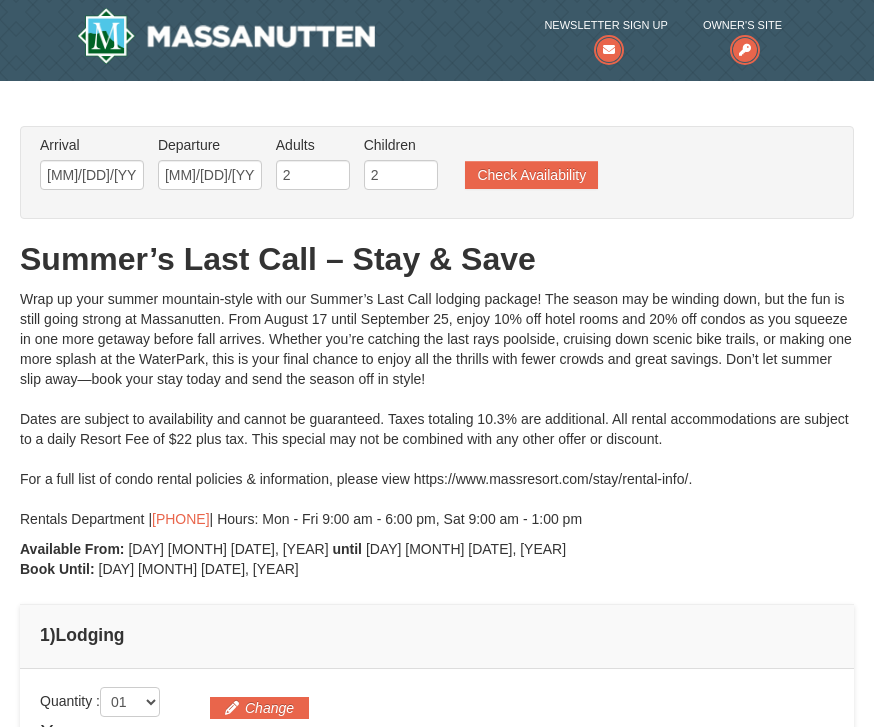 scroll, scrollTop: 0, scrollLeft: 0, axis: both 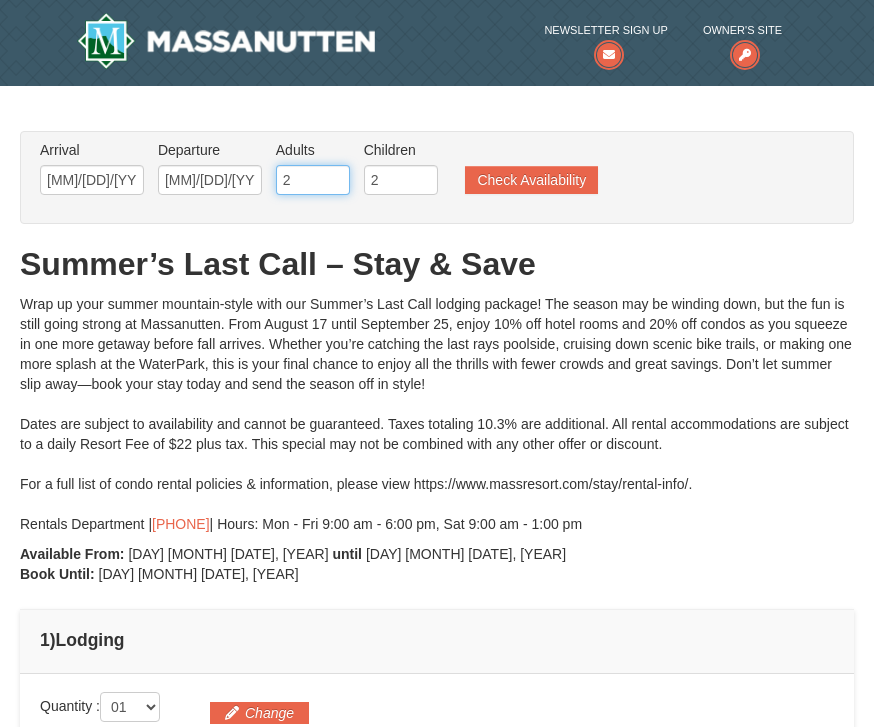 click on "2" at bounding box center [313, 180] 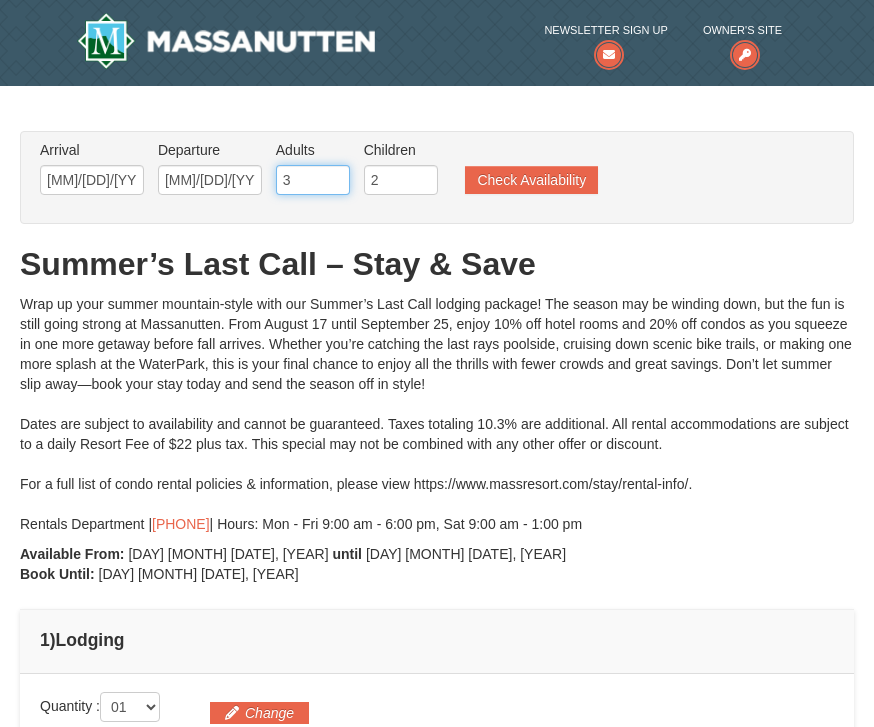type on "3" 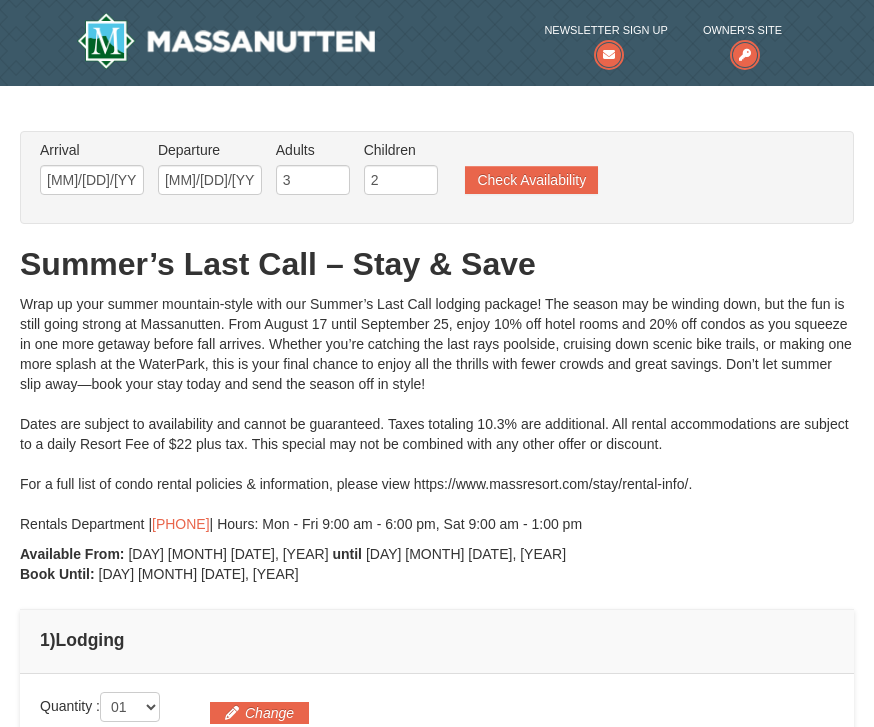 click on "Check Availability" at bounding box center (531, 180) 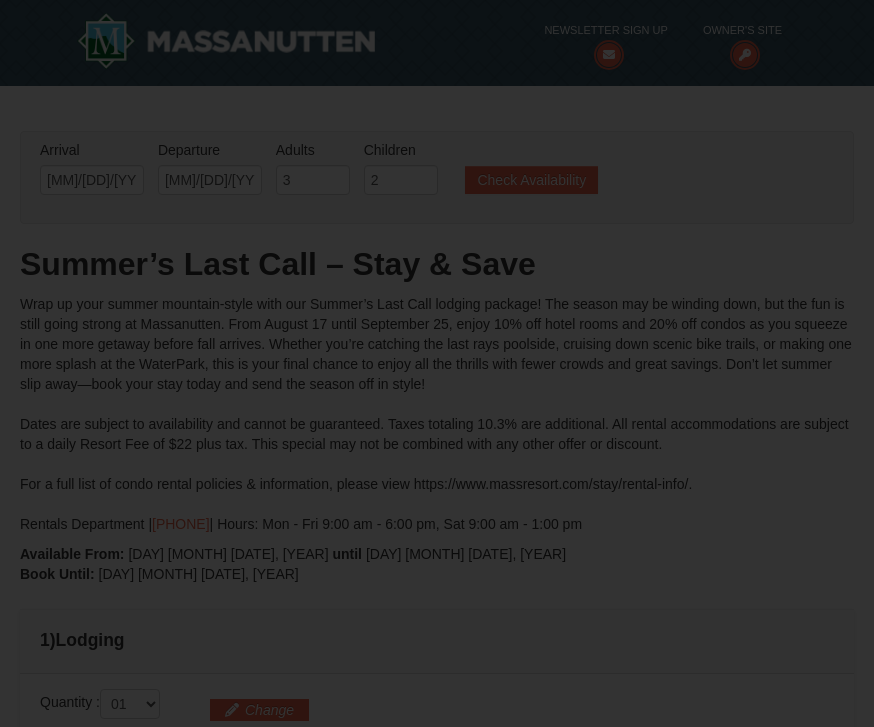 scroll, scrollTop: 320, scrollLeft: 0, axis: vertical 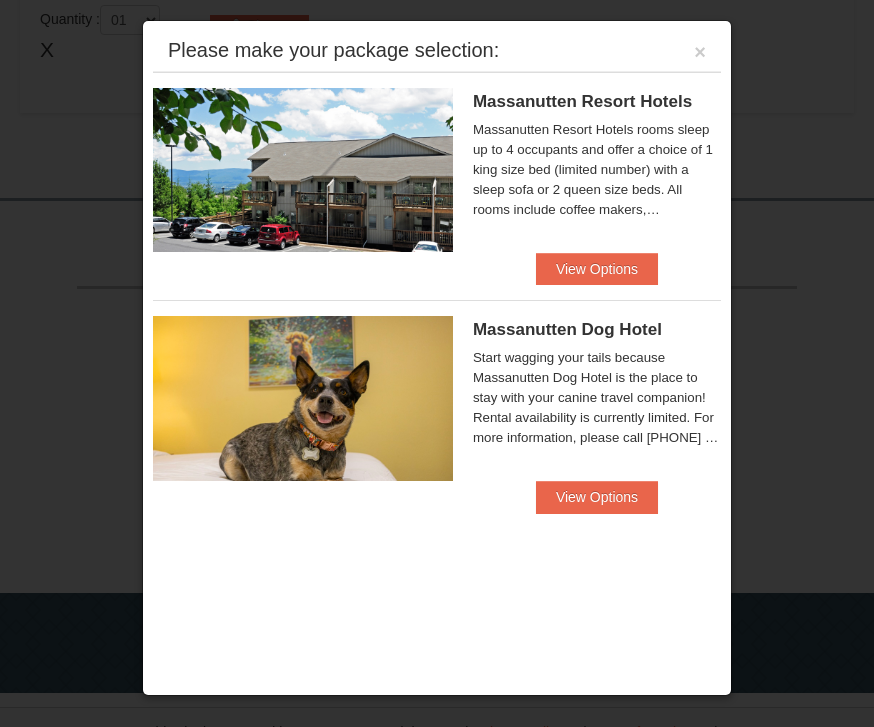 click on "View Options" at bounding box center (597, 269) 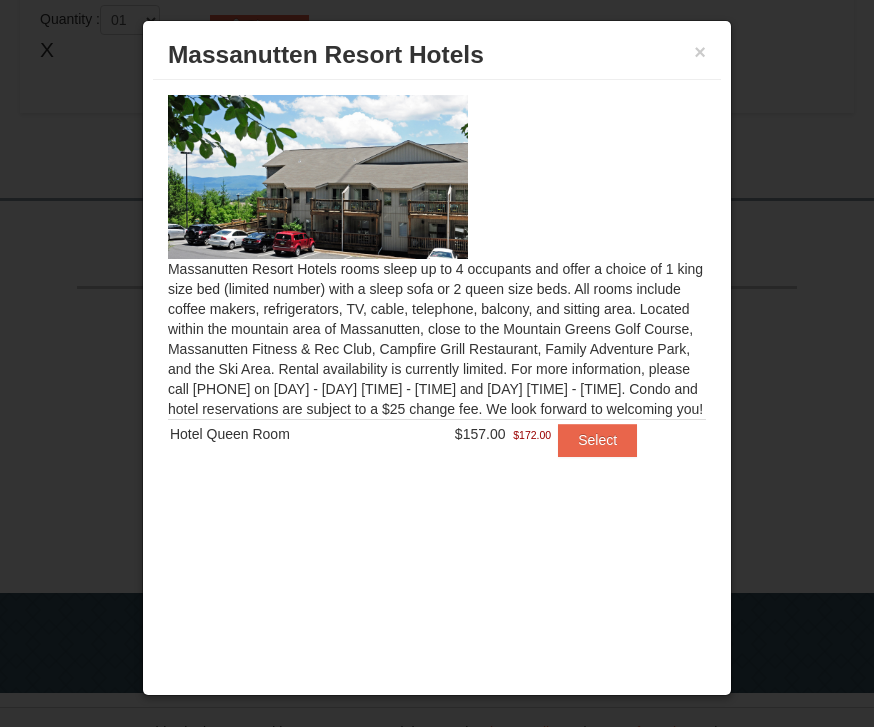 click on "Select" at bounding box center (597, 440) 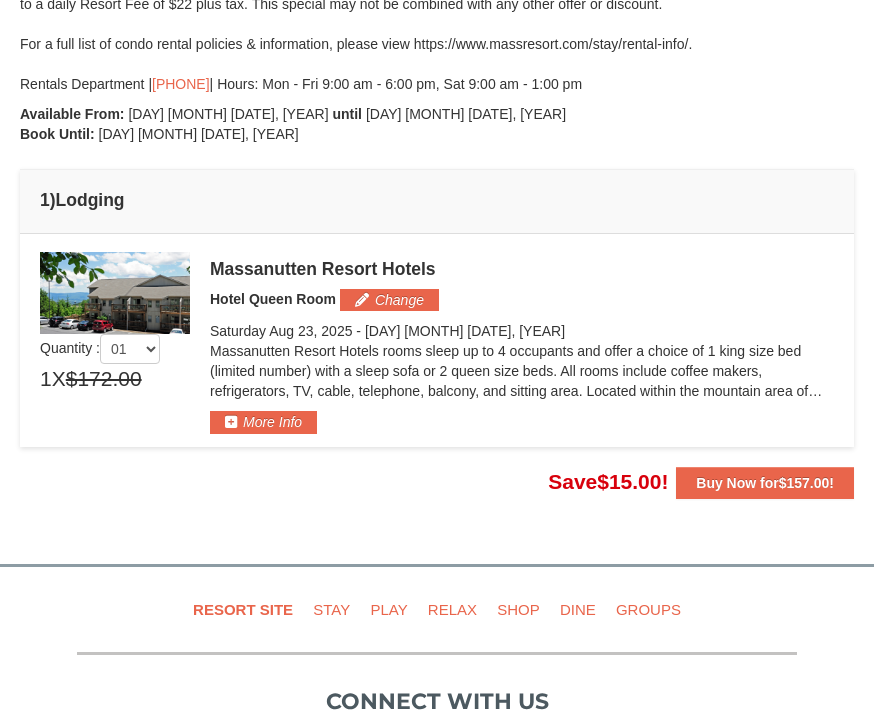 scroll, scrollTop: 423, scrollLeft: 0, axis: vertical 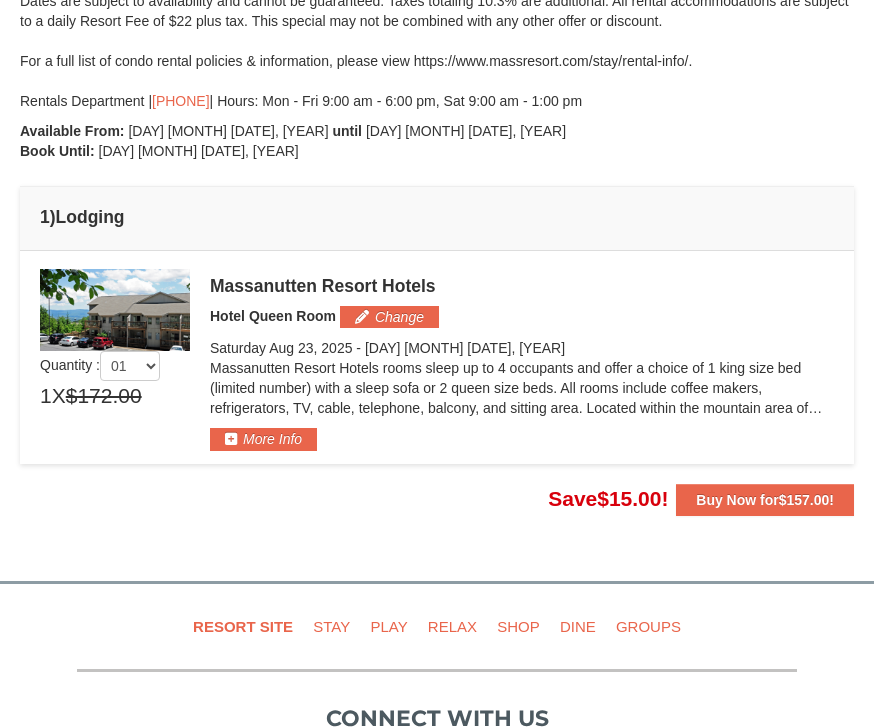click on "More Info" at bounding box center [263, 439] 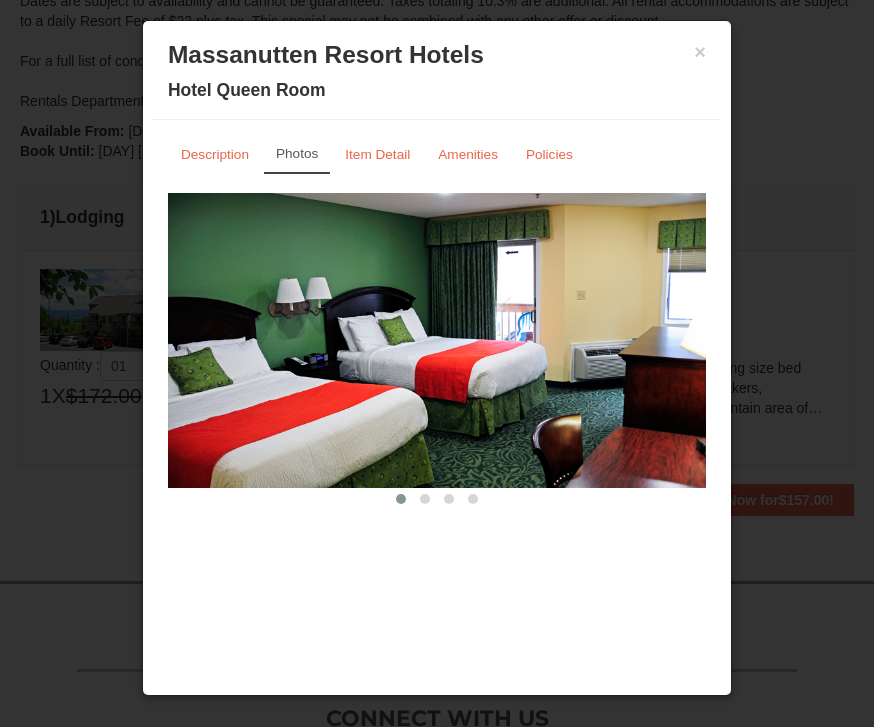 click on "×" at bounding box center [700, 52] 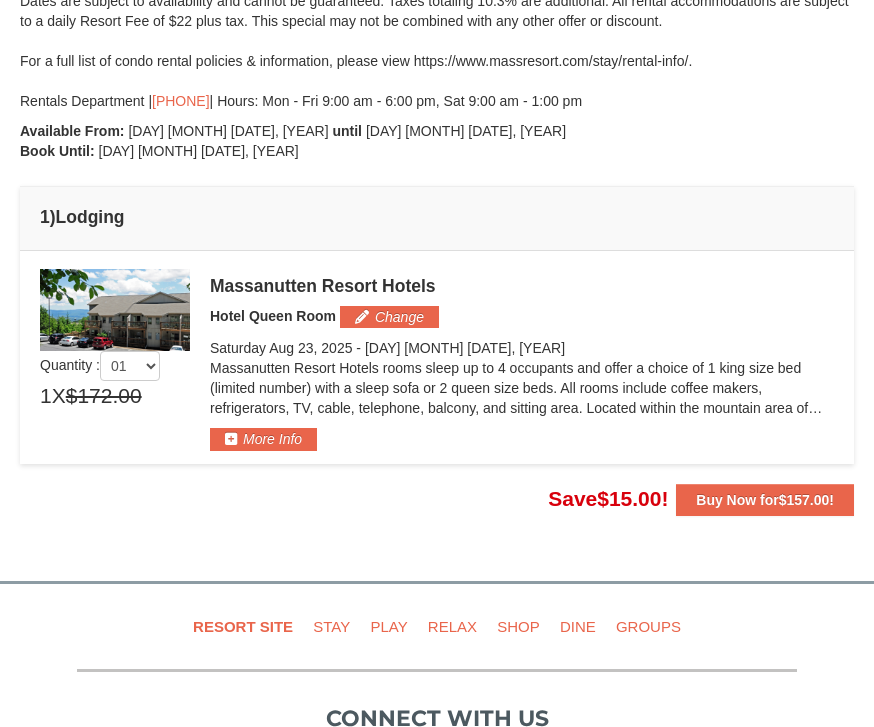 click on "Change" at bounding box center [389, 317] 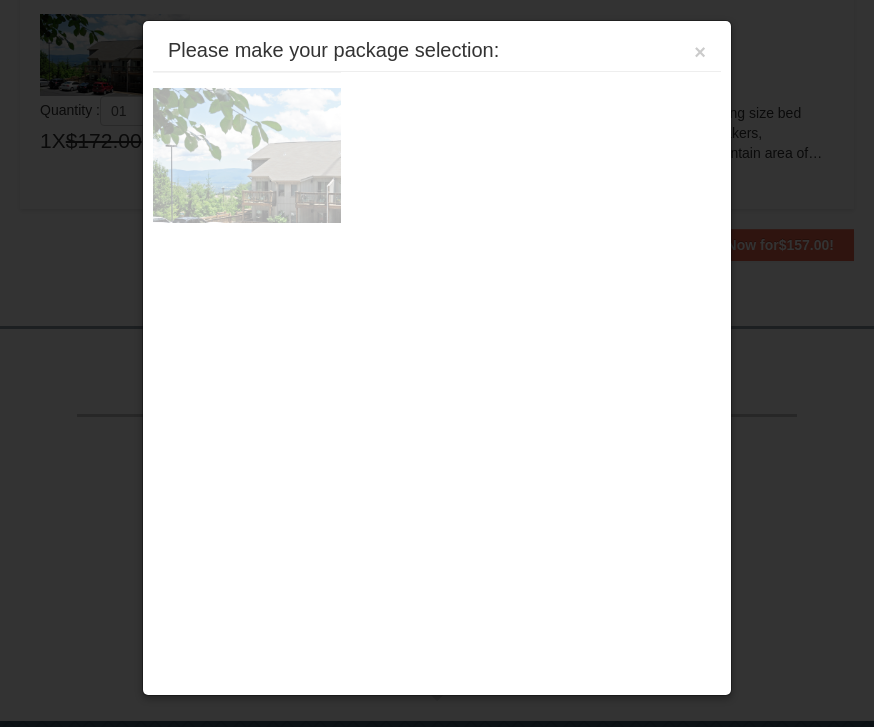 scroll, scrollTop: 692, scrollLeft: 0, axis: vertical 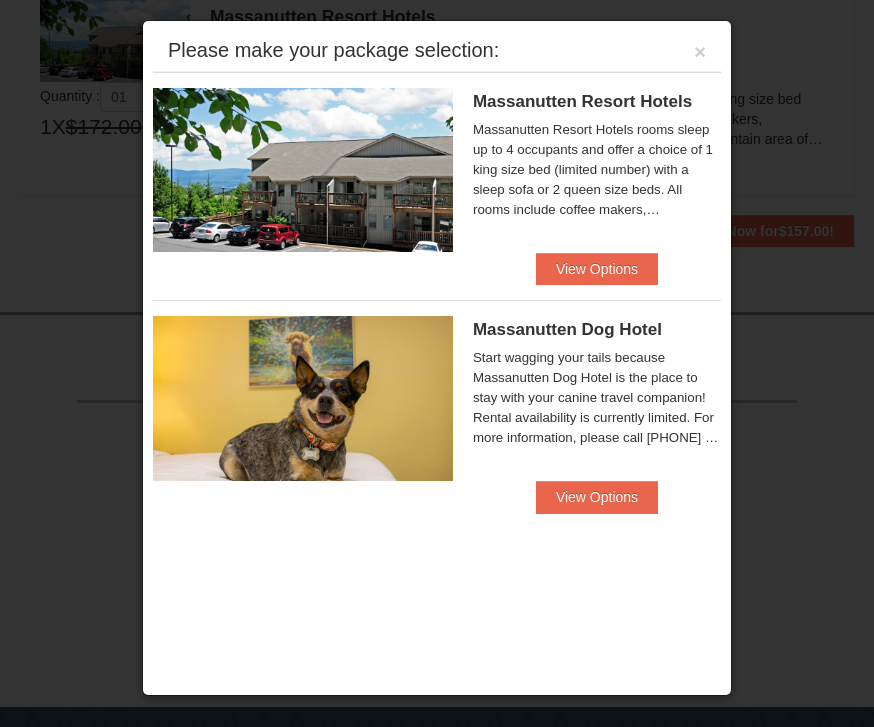 click on "View Options" at bounding box center [597, 497] 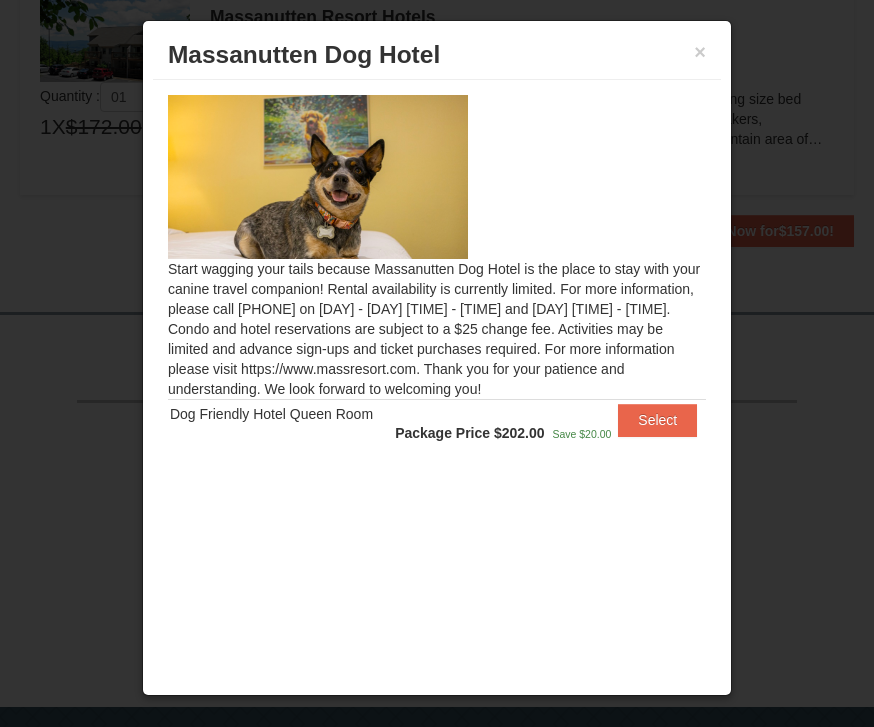 click on "Select" at bounding box center (657, 420) 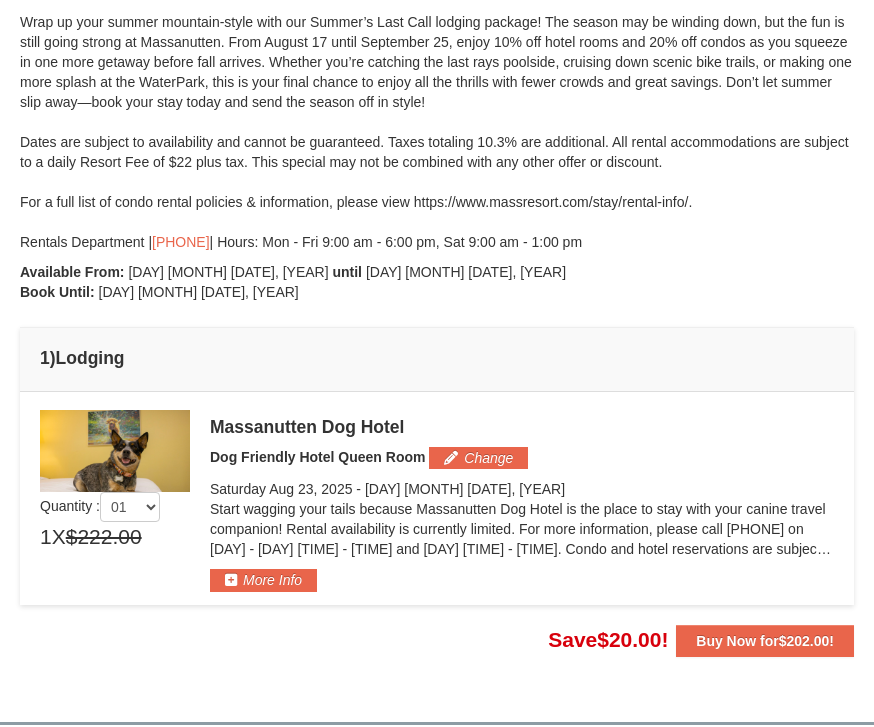 scroll, scrollTop: 249, scrollLeft: 0, axis: vertical 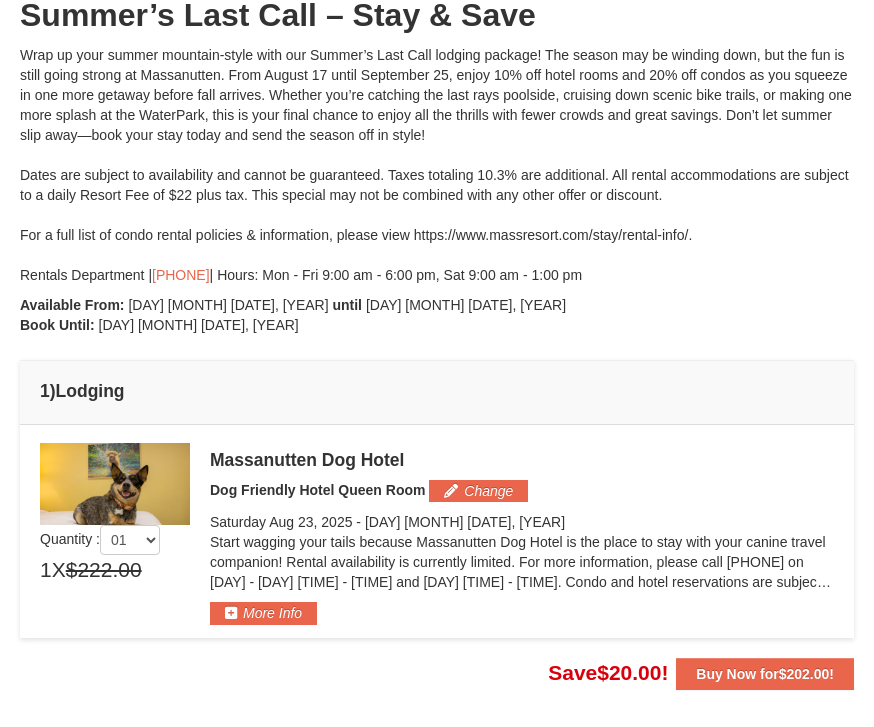 click on "More Info" at bounding box center [263, 613] 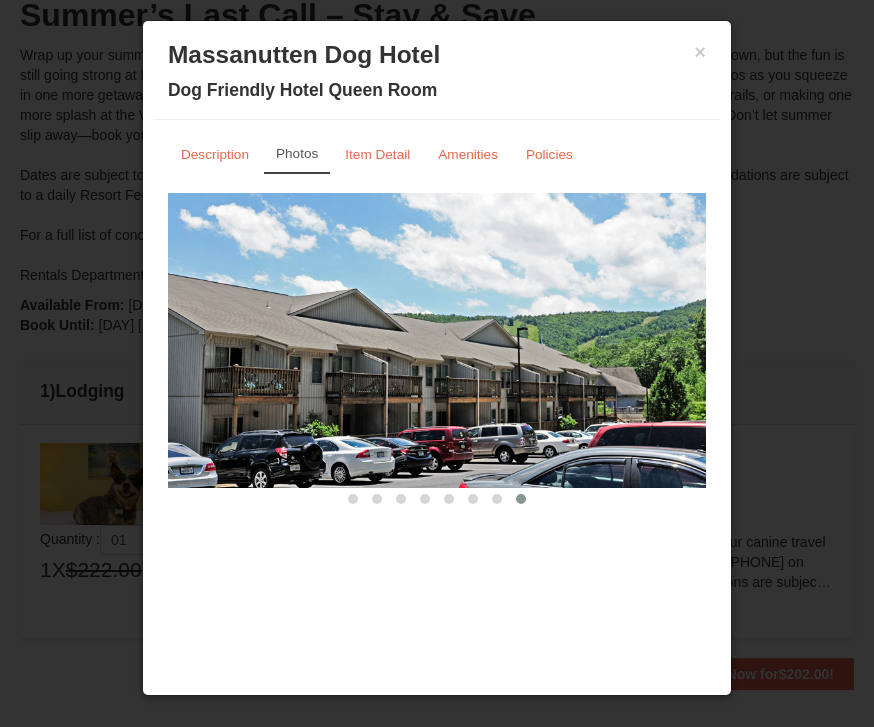 click on "×" at bounding box center [700, 52] 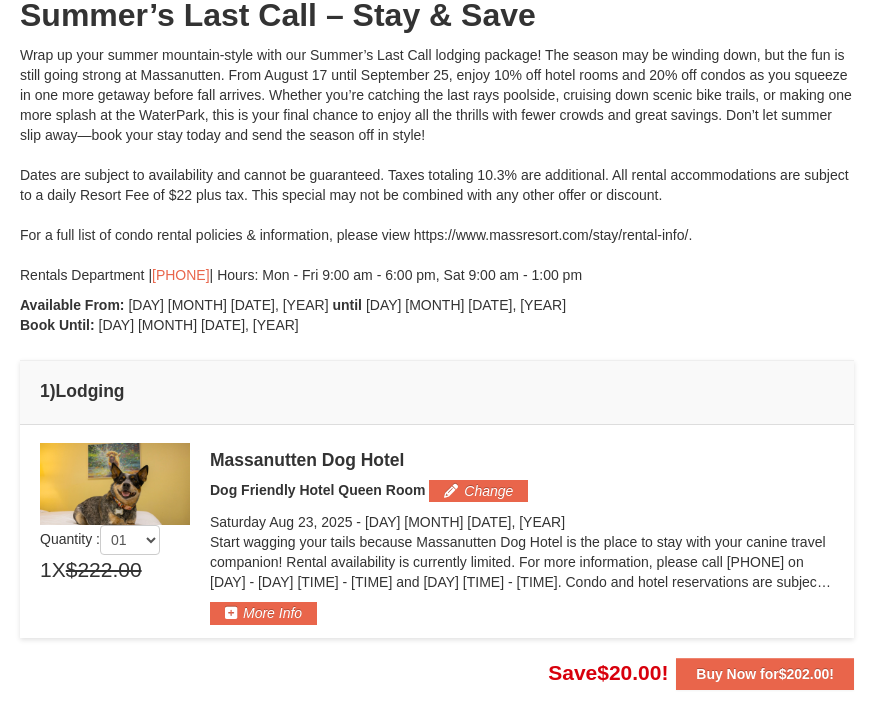 click on "Change" at bounding box center (478, 491) 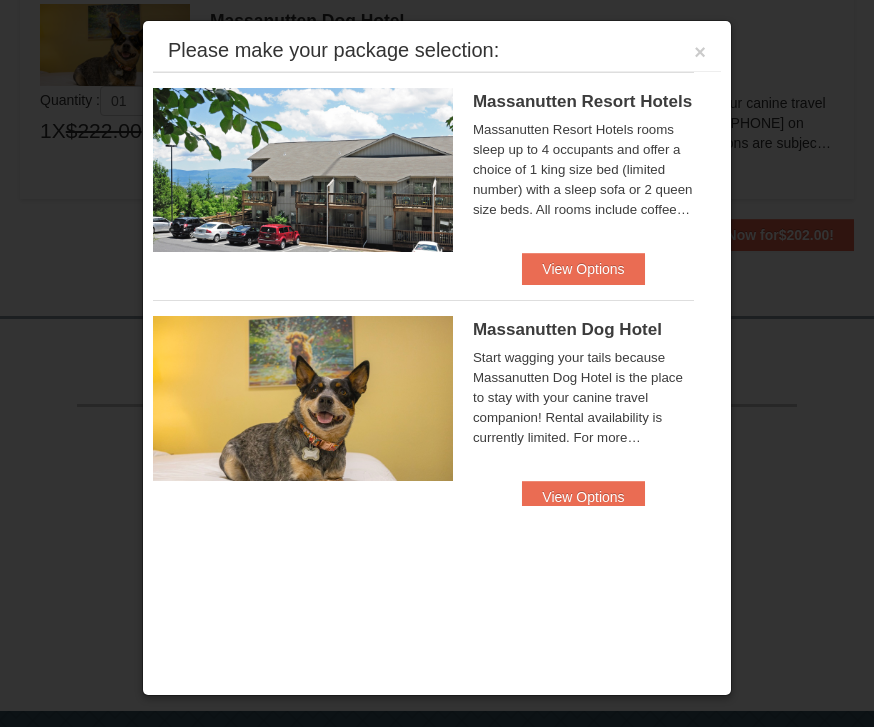 scroll, scrollTop: 692, scrollLeft: 0, axis: vertical 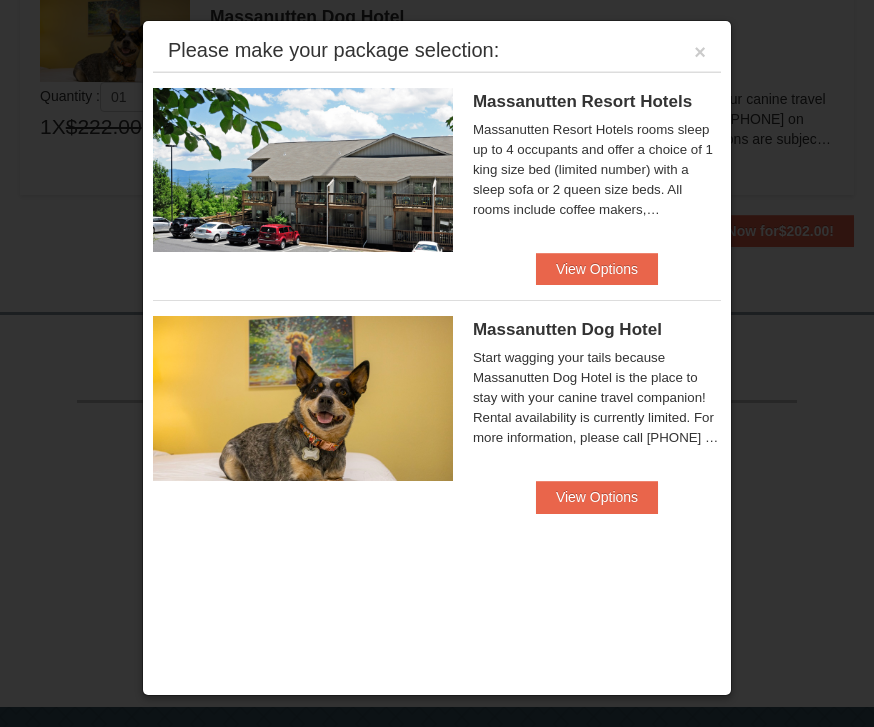 click on "×" at bounding box center (700, 52) 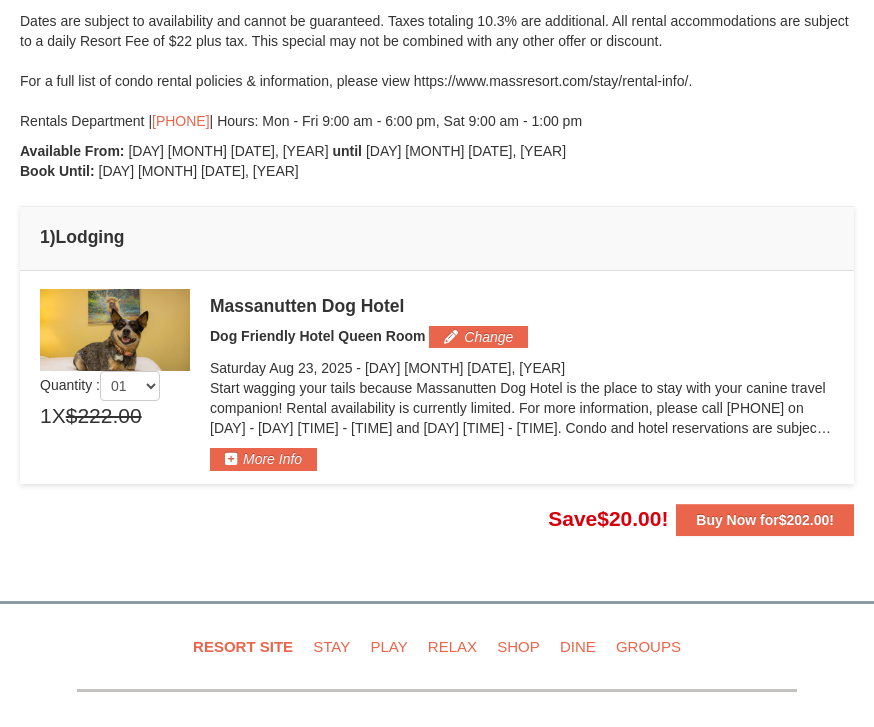 scroll, scrollTop: 403, scrollLeft: 0, axis: vertical 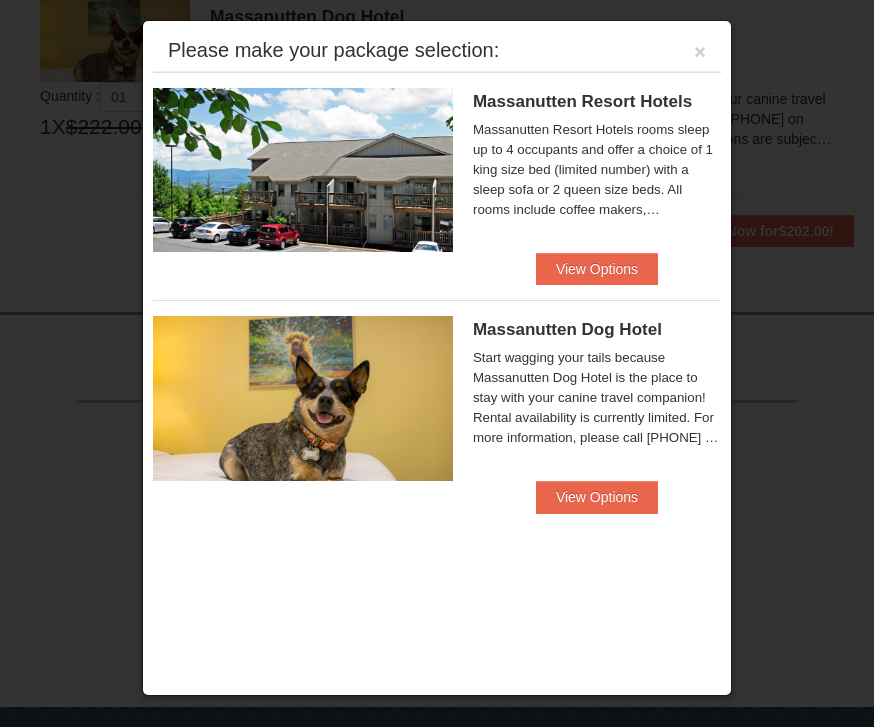 click on "View Options" at bounding box center (597, 269) 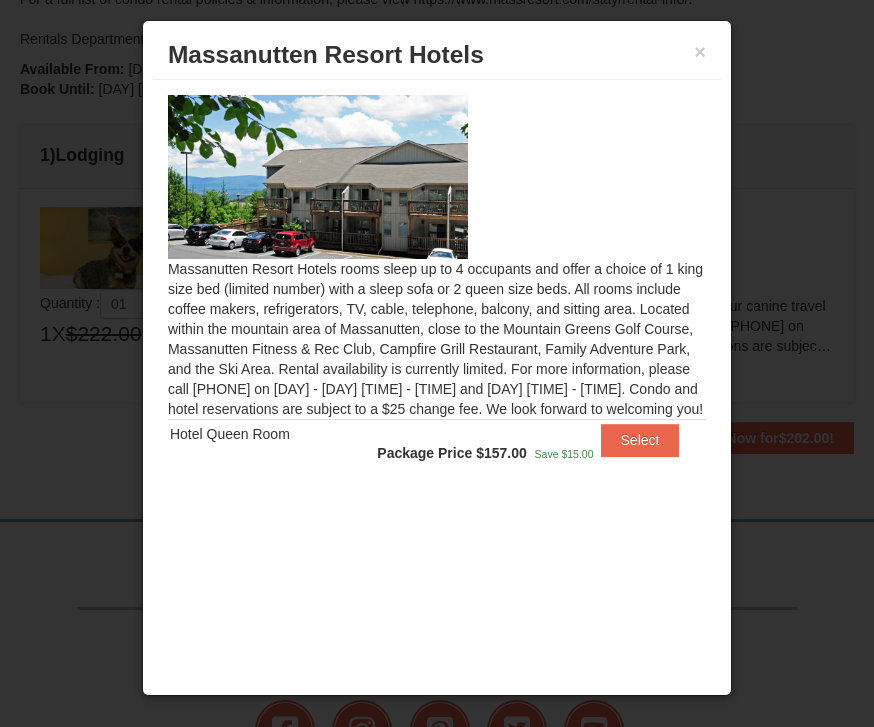 scroll, scrollTop: 442, scrollLeft: 0, axis: vertical 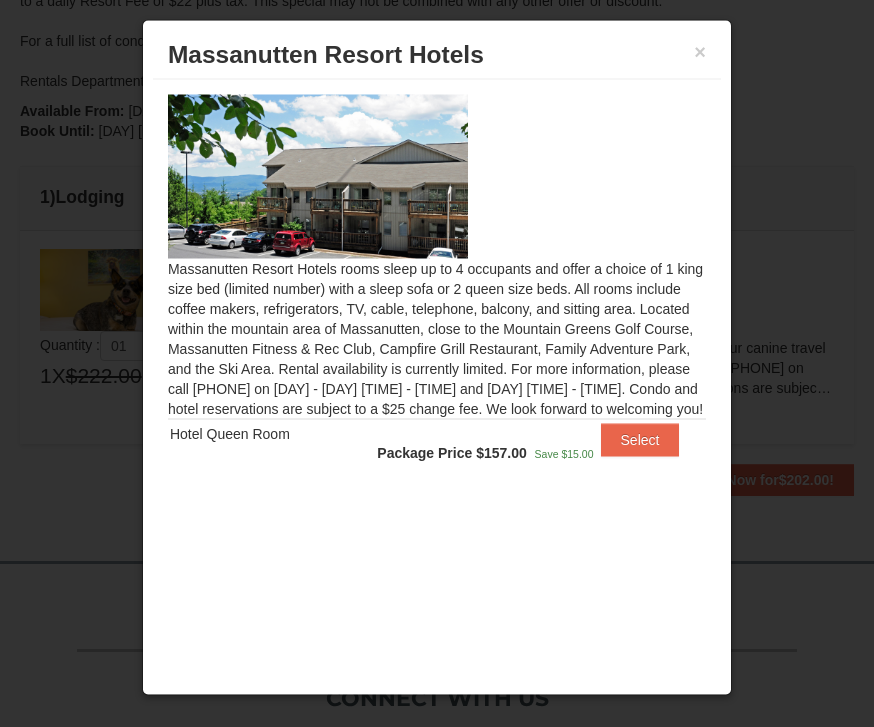 click on "×
Massanutten Resort Hotels" at bounding box center (437, 55) 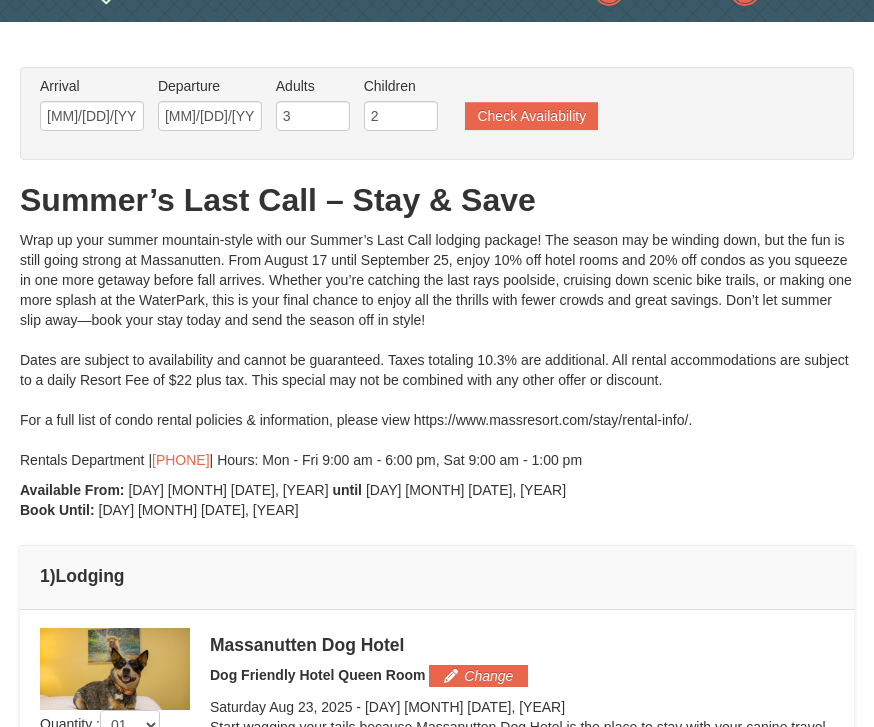 scroll, scrollTop: 0, scrollLeft: 0, axis: both 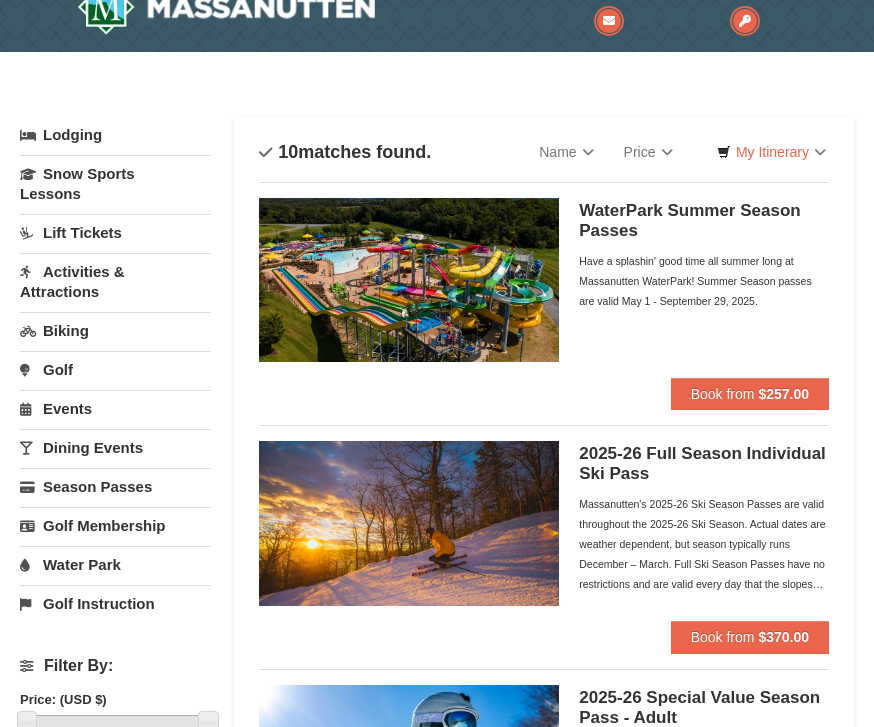 click on "×
Categories
Filter
My Itinerary
Questions?  1-540-289-9441
Lodging
Arrival Please format dates MM/DD/YYYY Please format dates MM/DD/YYYY
08/07/2025
Departure Please format dates MM/DD/YYYY Please format dates MM/DD/YYYY
08/07/2025
2 0" at bounding box center (437, 1361) 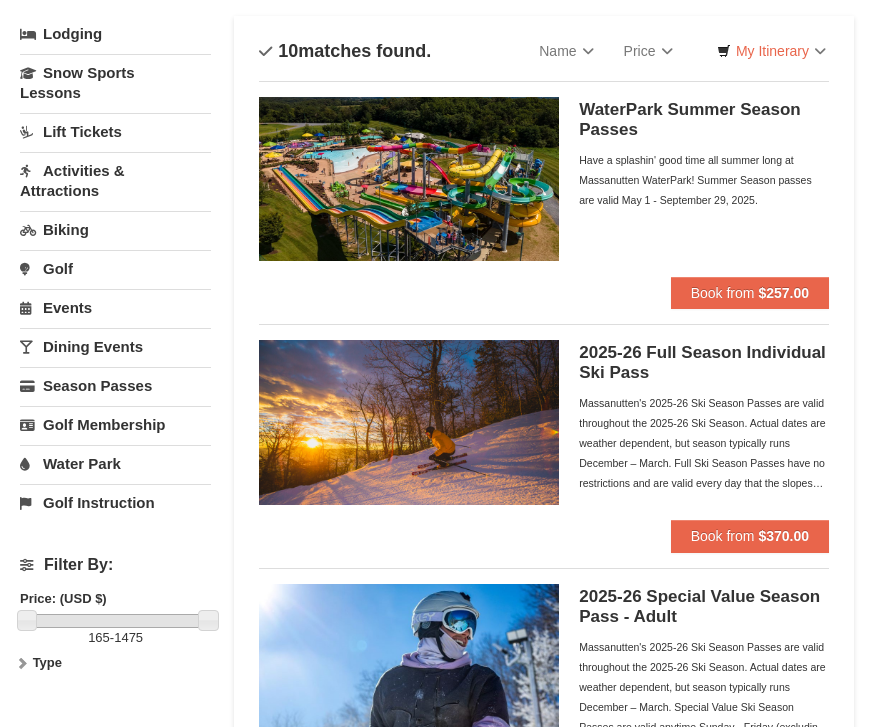 scroll, scrollTop: 136, scrollLeft: 0, axis: vertical 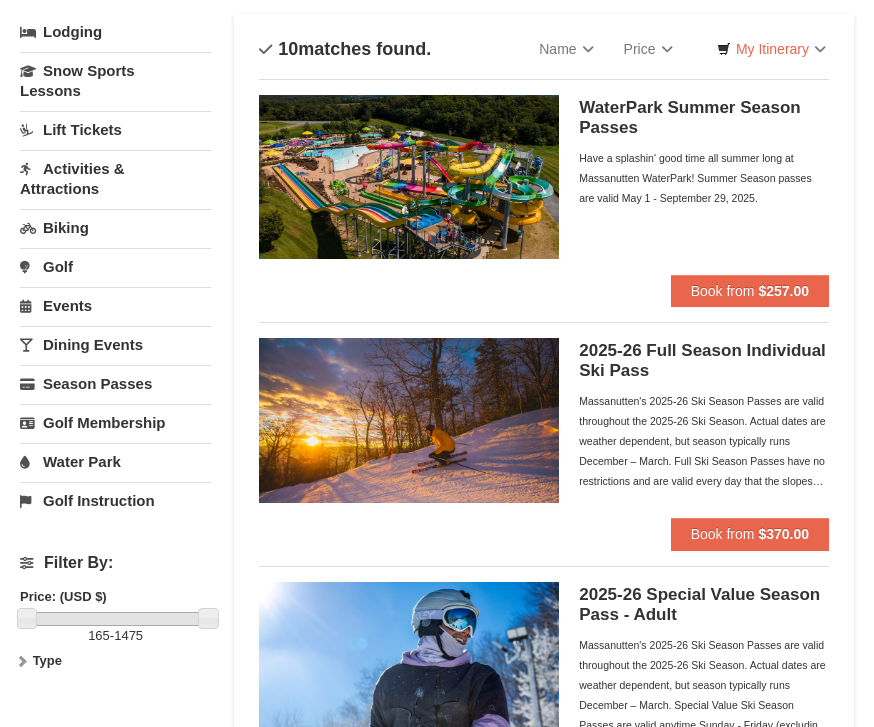 click on "Water Park" at bounding box center (115, 462) 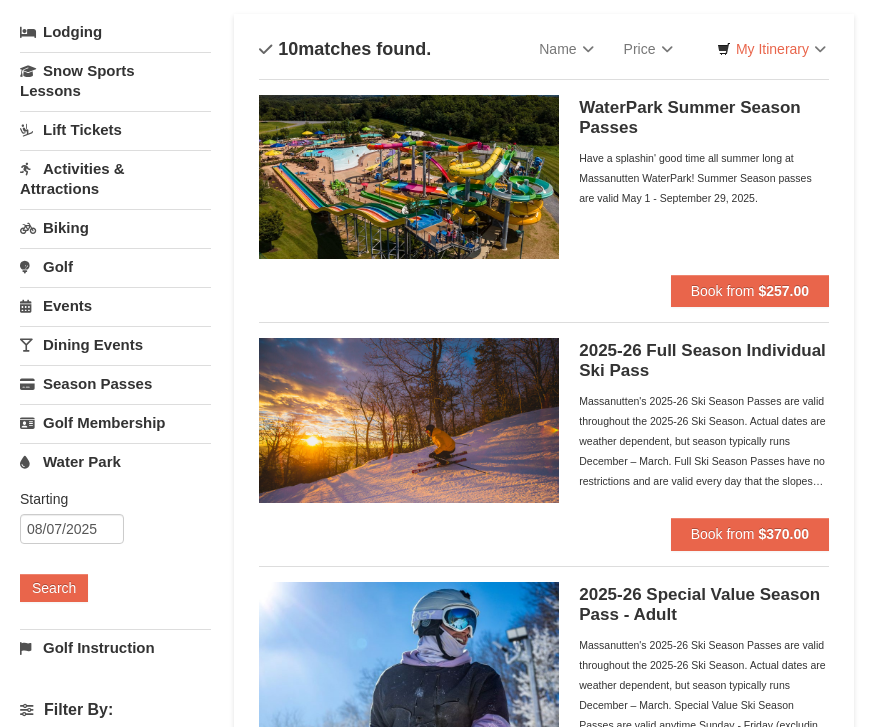 scroll, scrollTop: 137, scrollLeft: 0, axis: vertical 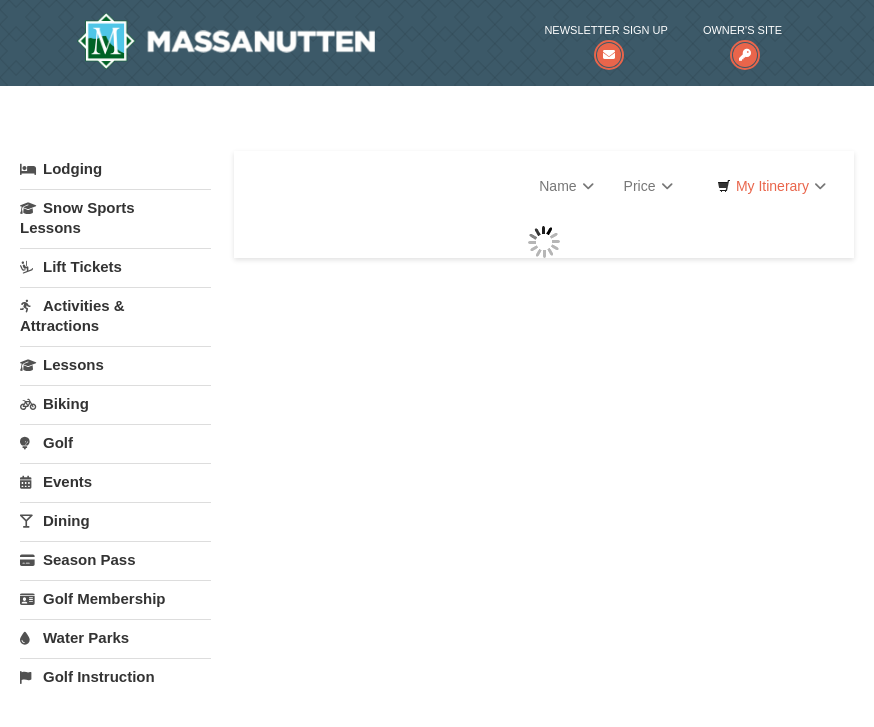 select on "8" 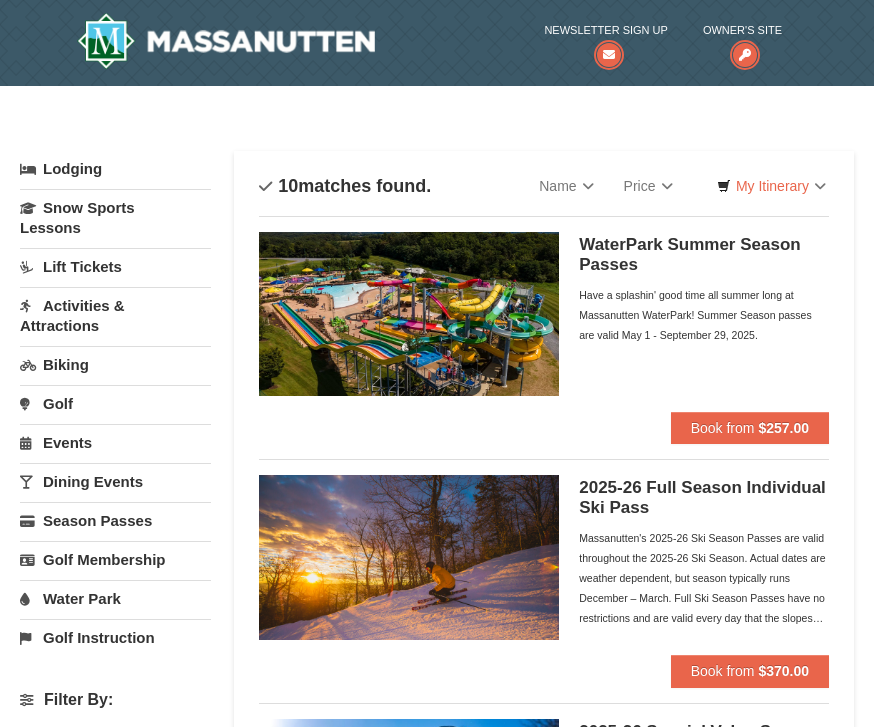 click on "WaterPark Summer Season Passes" at bounding box center [704, 255] 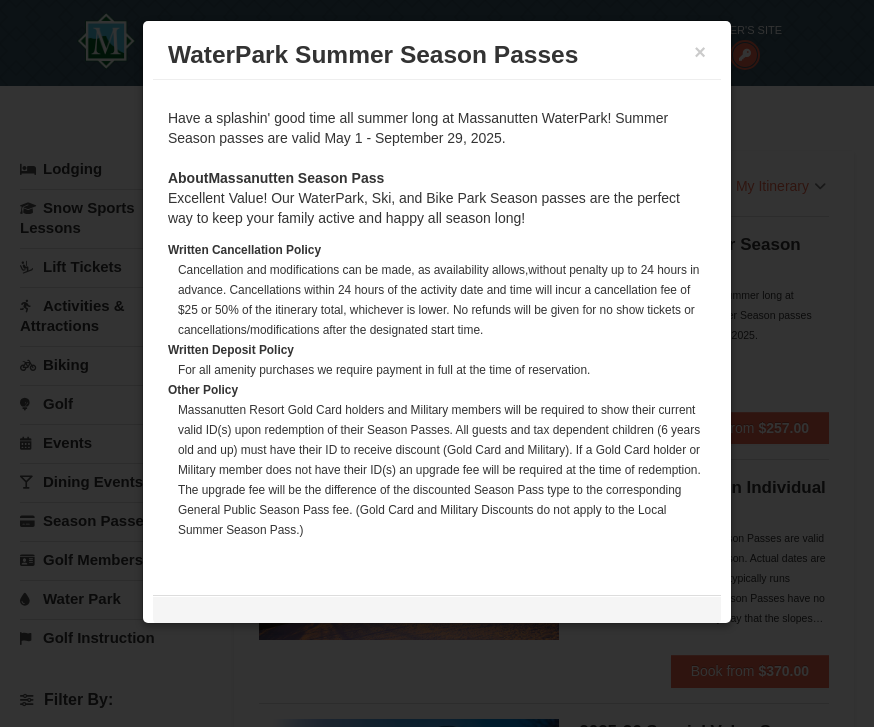 scroll, scrollTop: 420, scrollLeft: 0, axis: vertical 